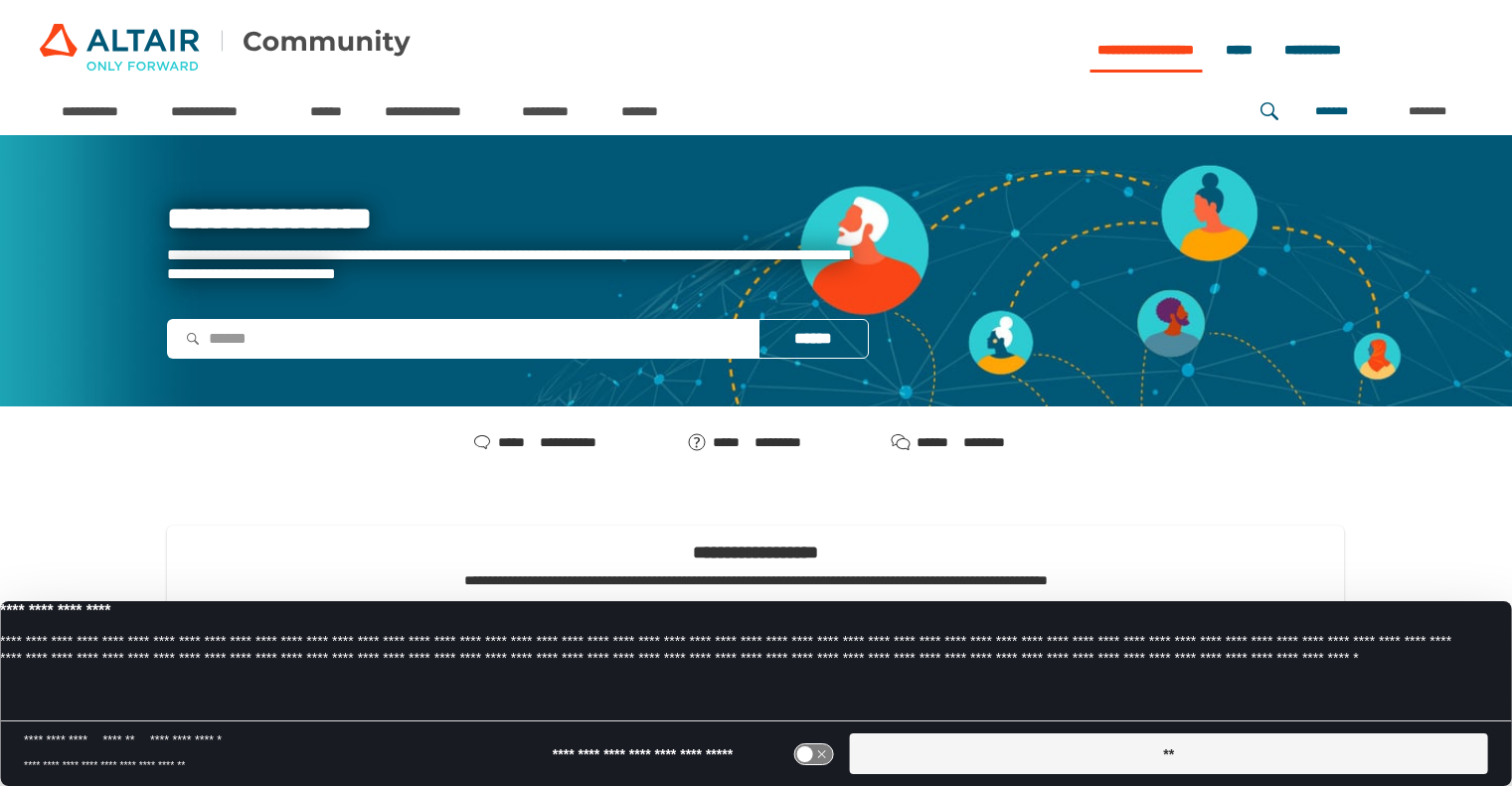 scroll, scrollTop: 0, scrollLeft: 0, axis: both 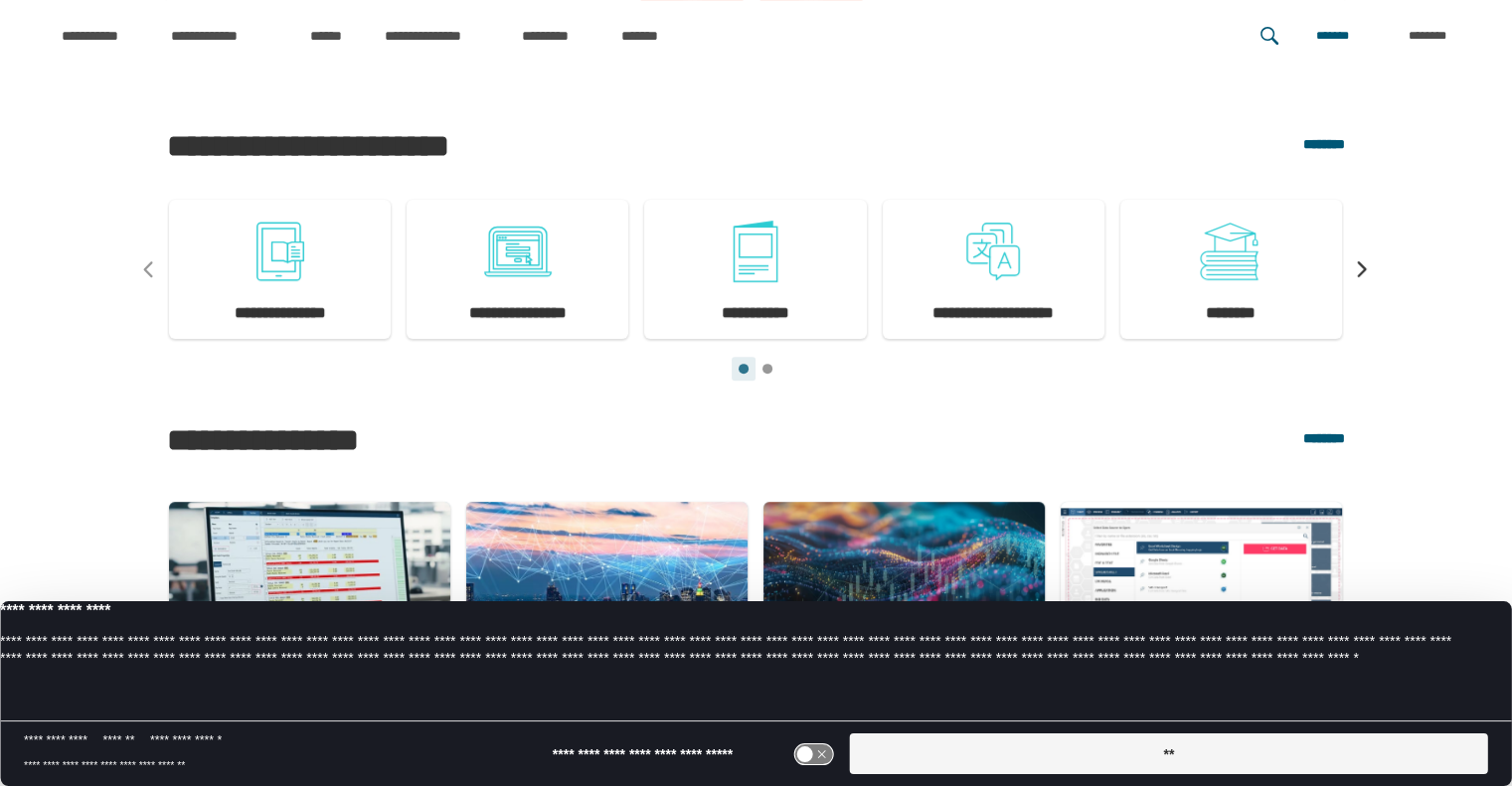 click on "**" at bounding box center [1169, 753] 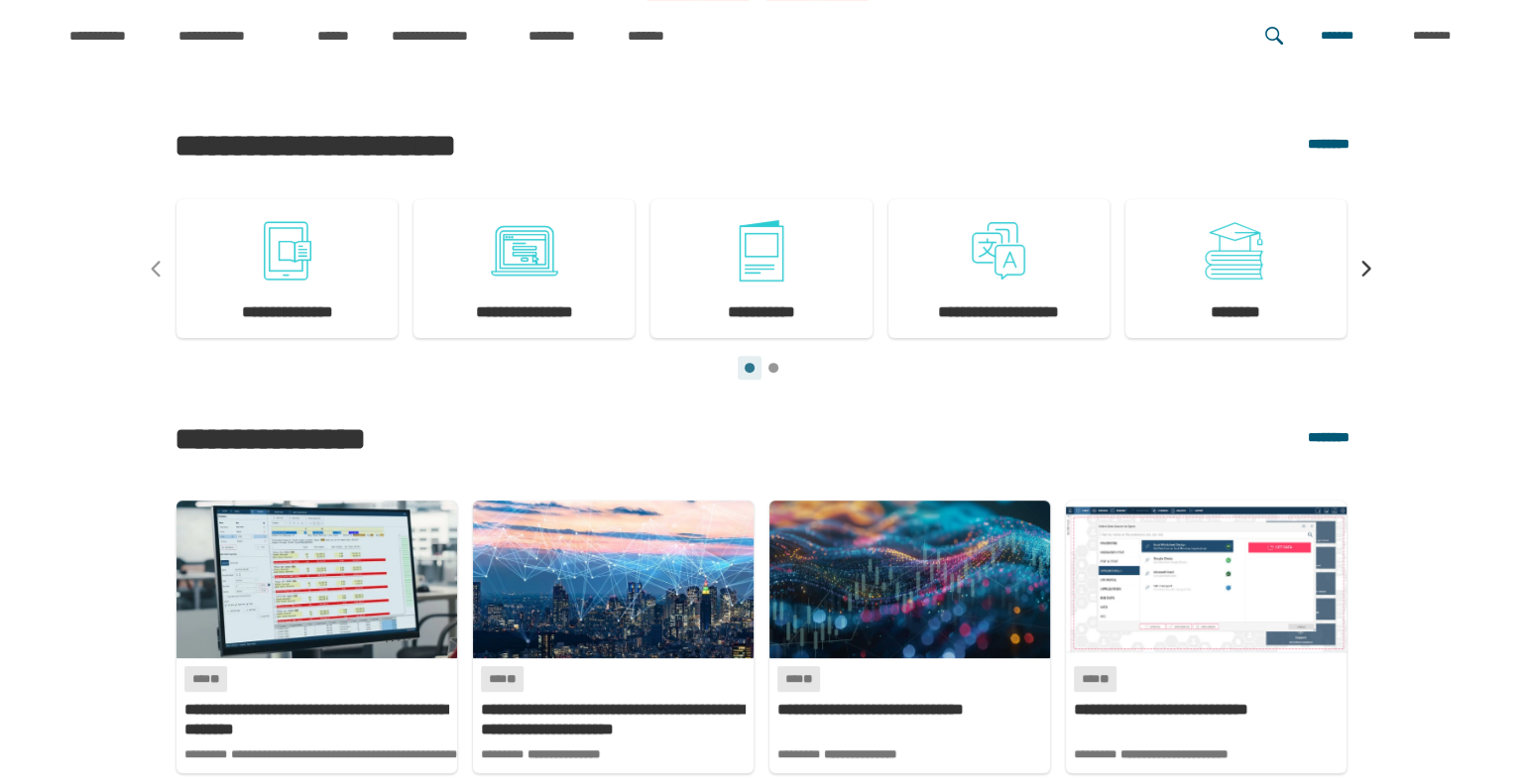 scroll, scrollTop: 0, scrollLeft: 0, axis: both 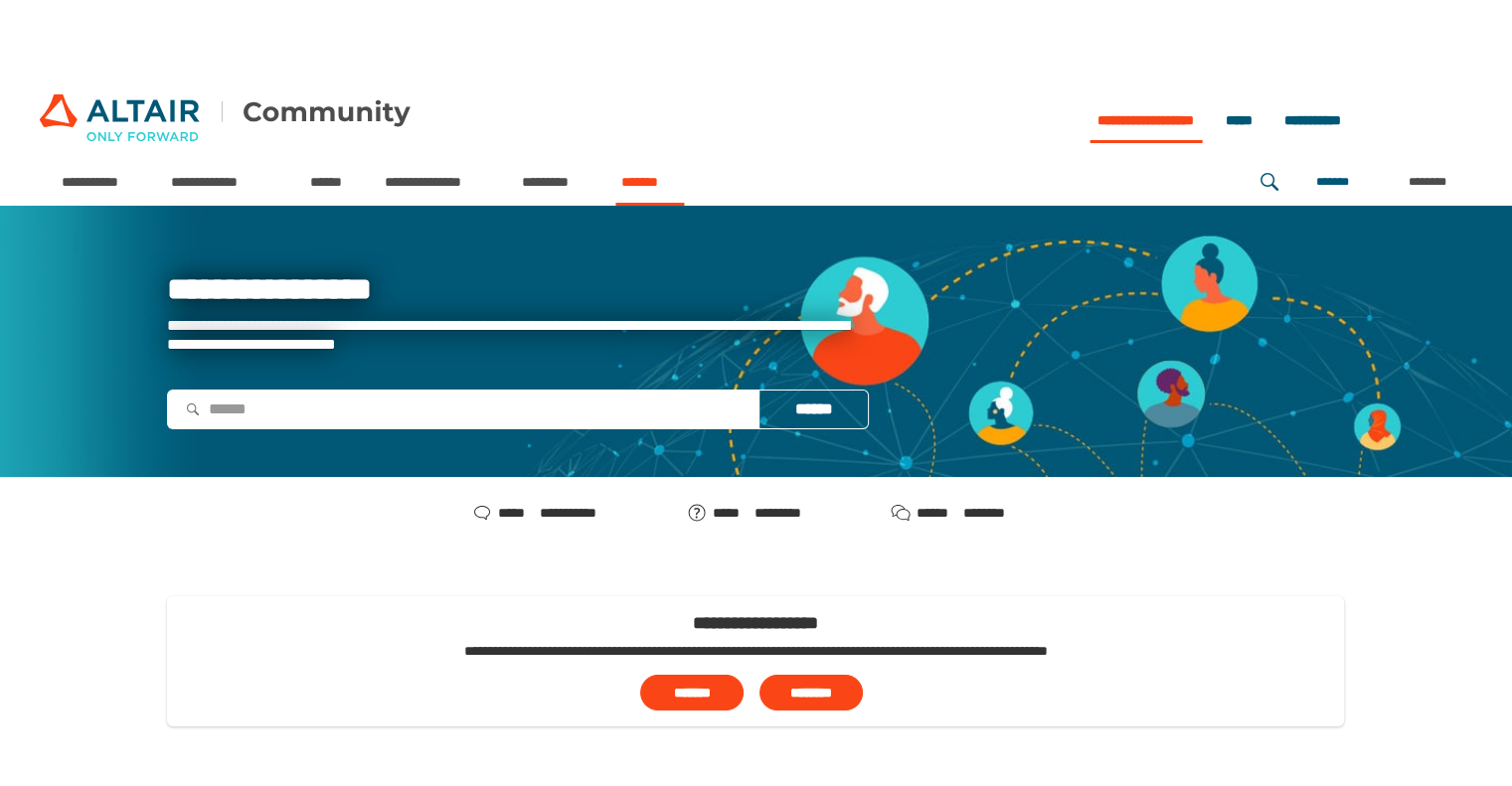 click on "*******" at bounding box center (649, 182) 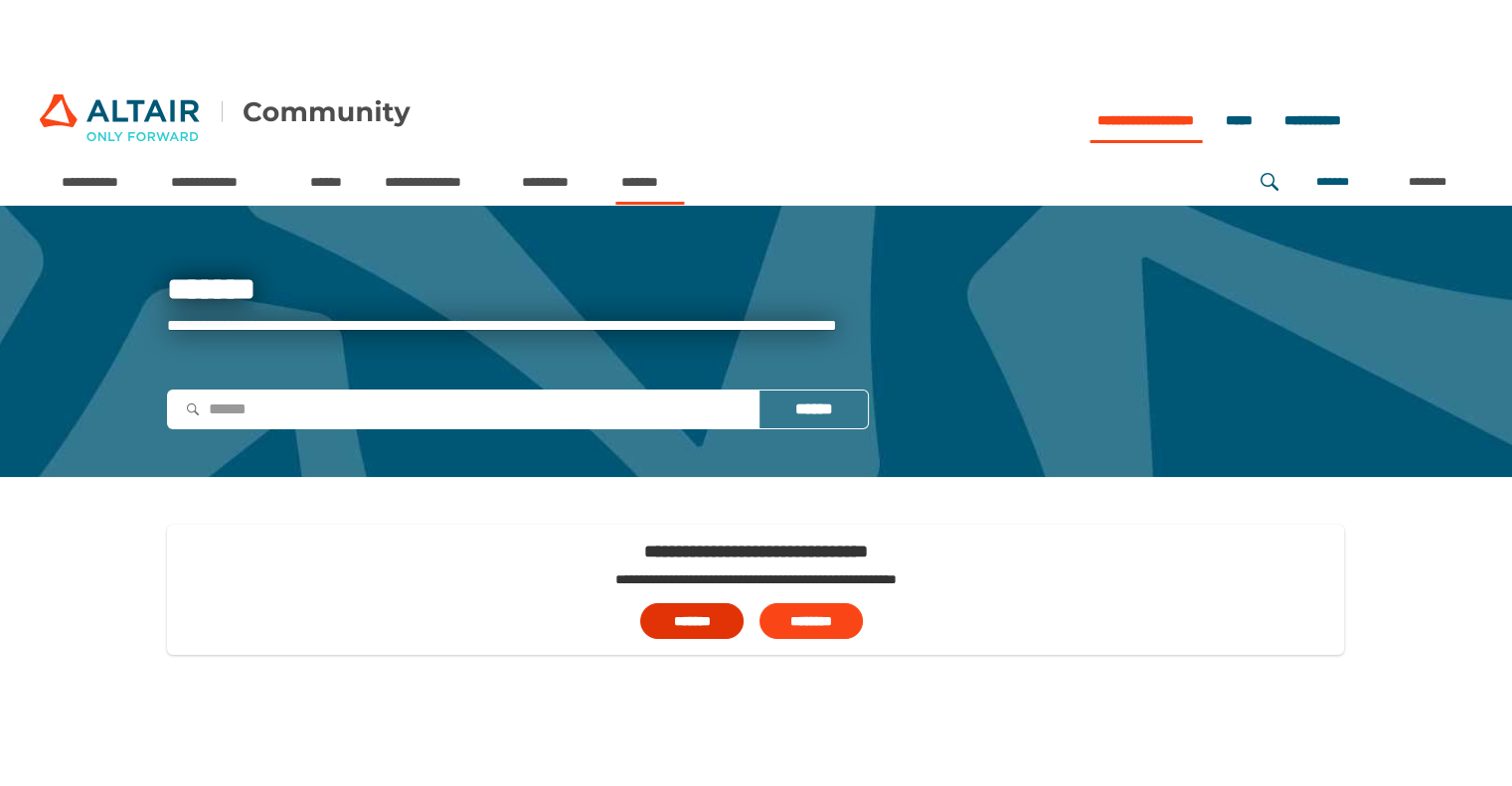 click on "*******" at bounding box center (692, 621) 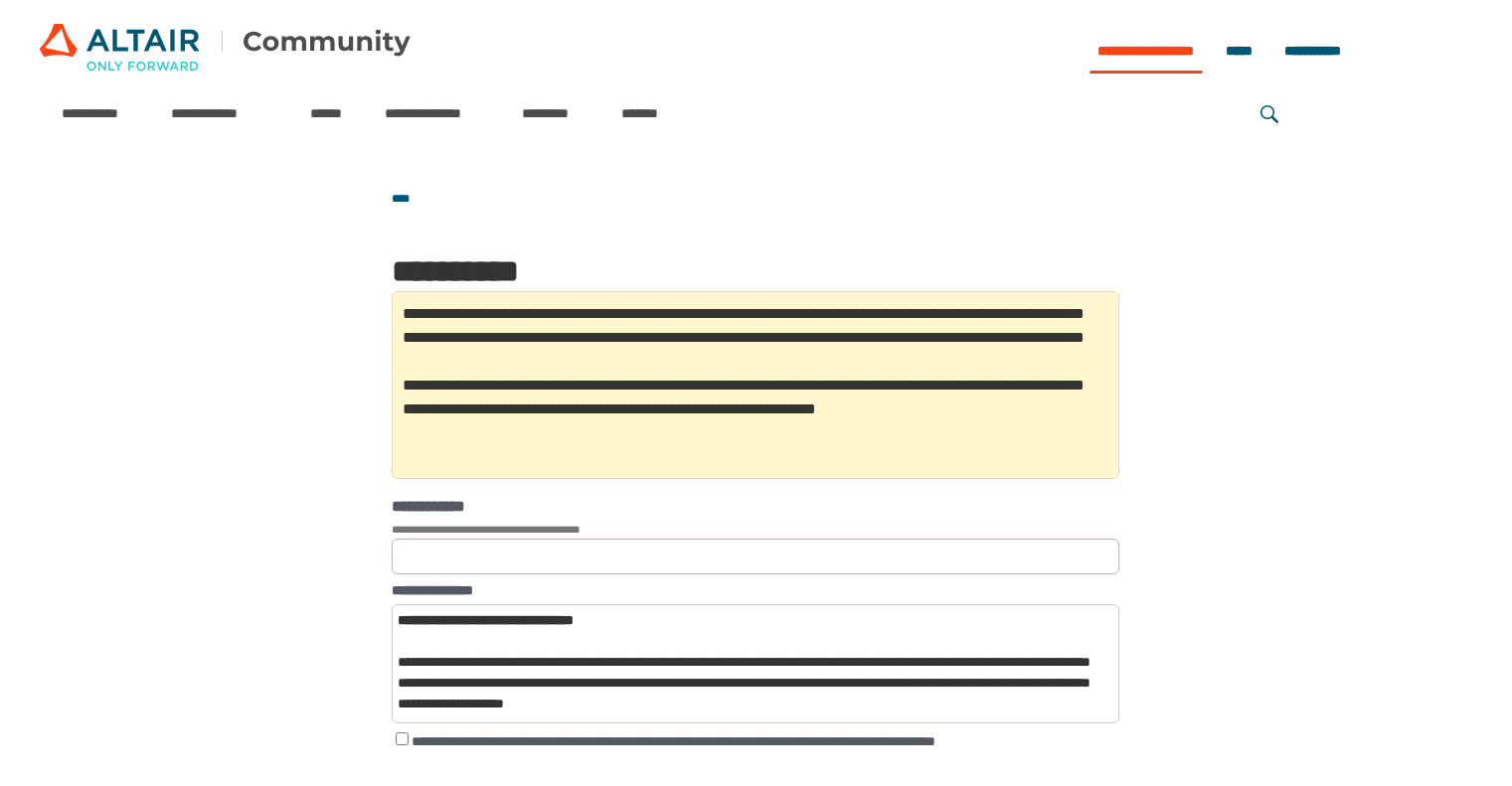 scroll, scrollTop: 0, scrollLeft: 0, axis: both 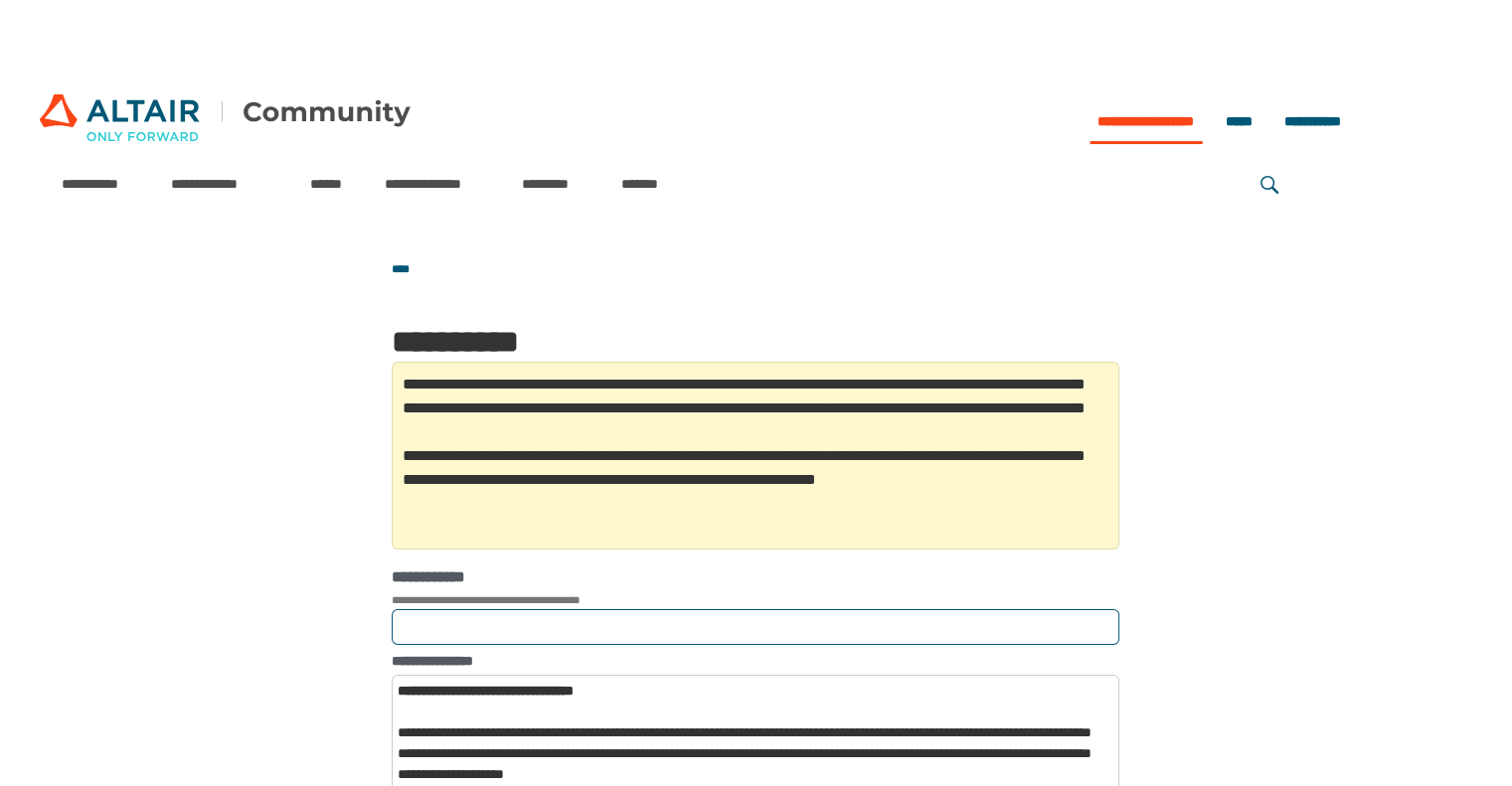 click on "**********" at bounding box center (756, 627) 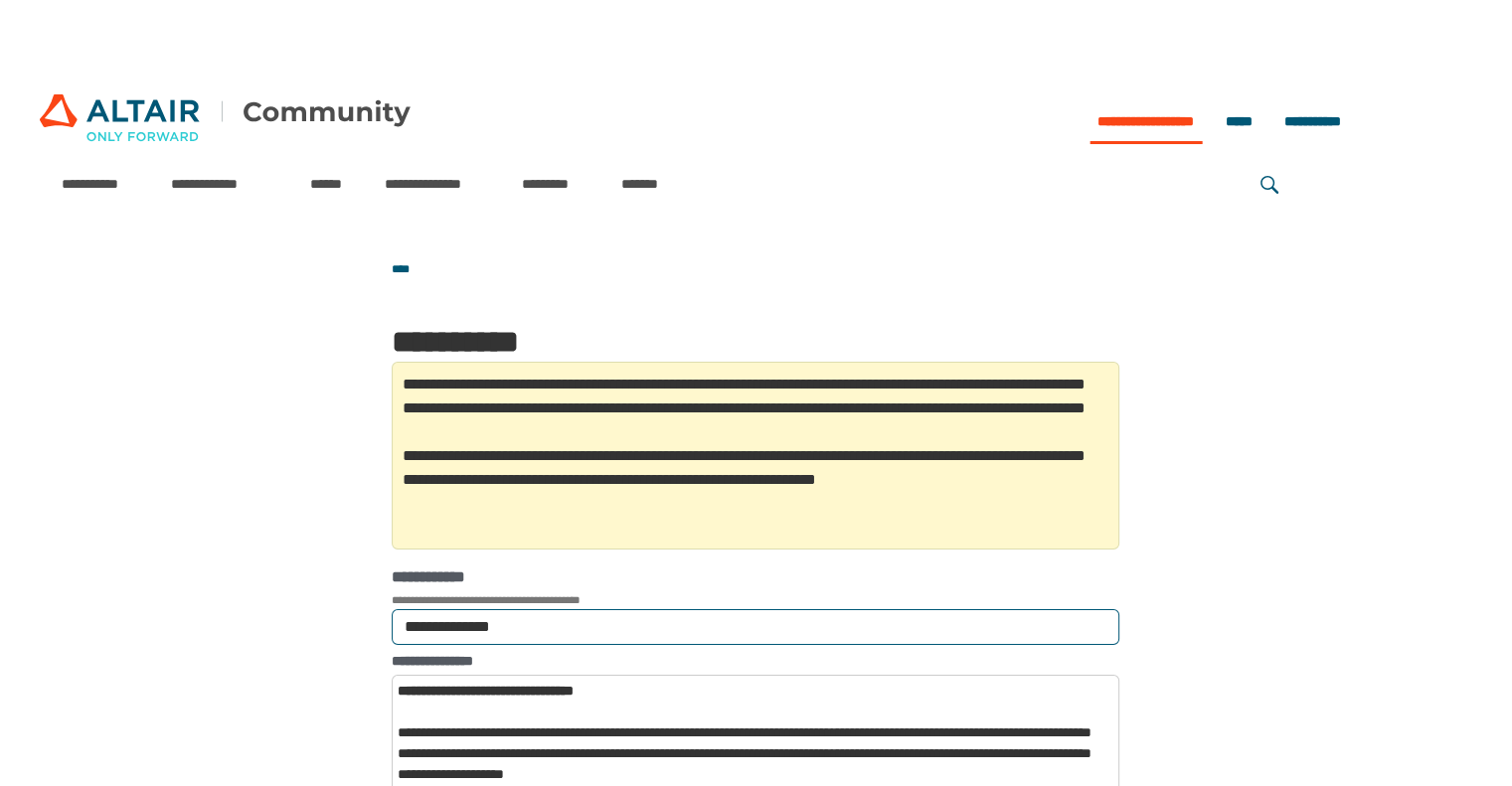 scroll, scrollTop: 340, scrollLeft: 0, axis: vertical 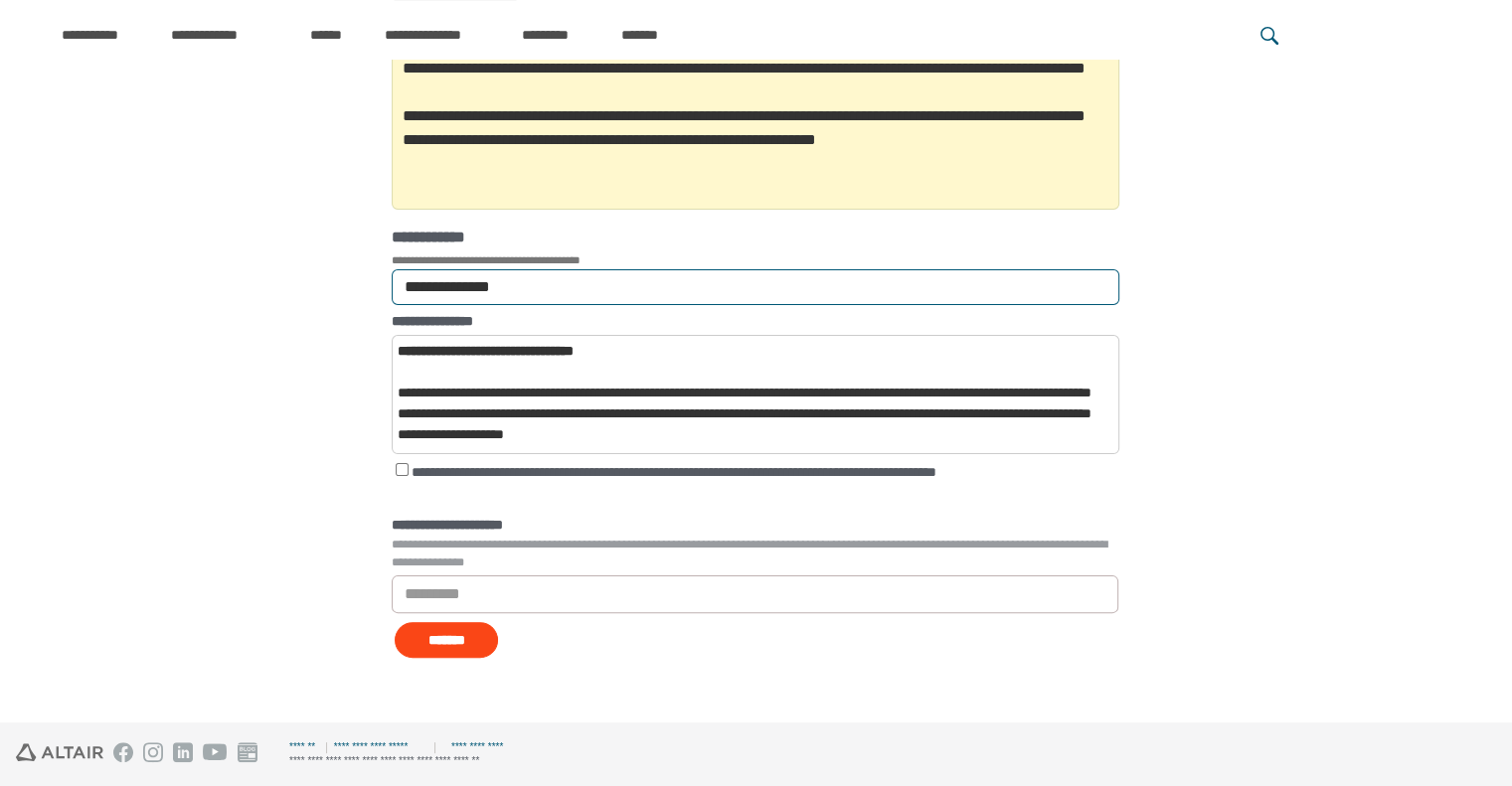 type on "**********" 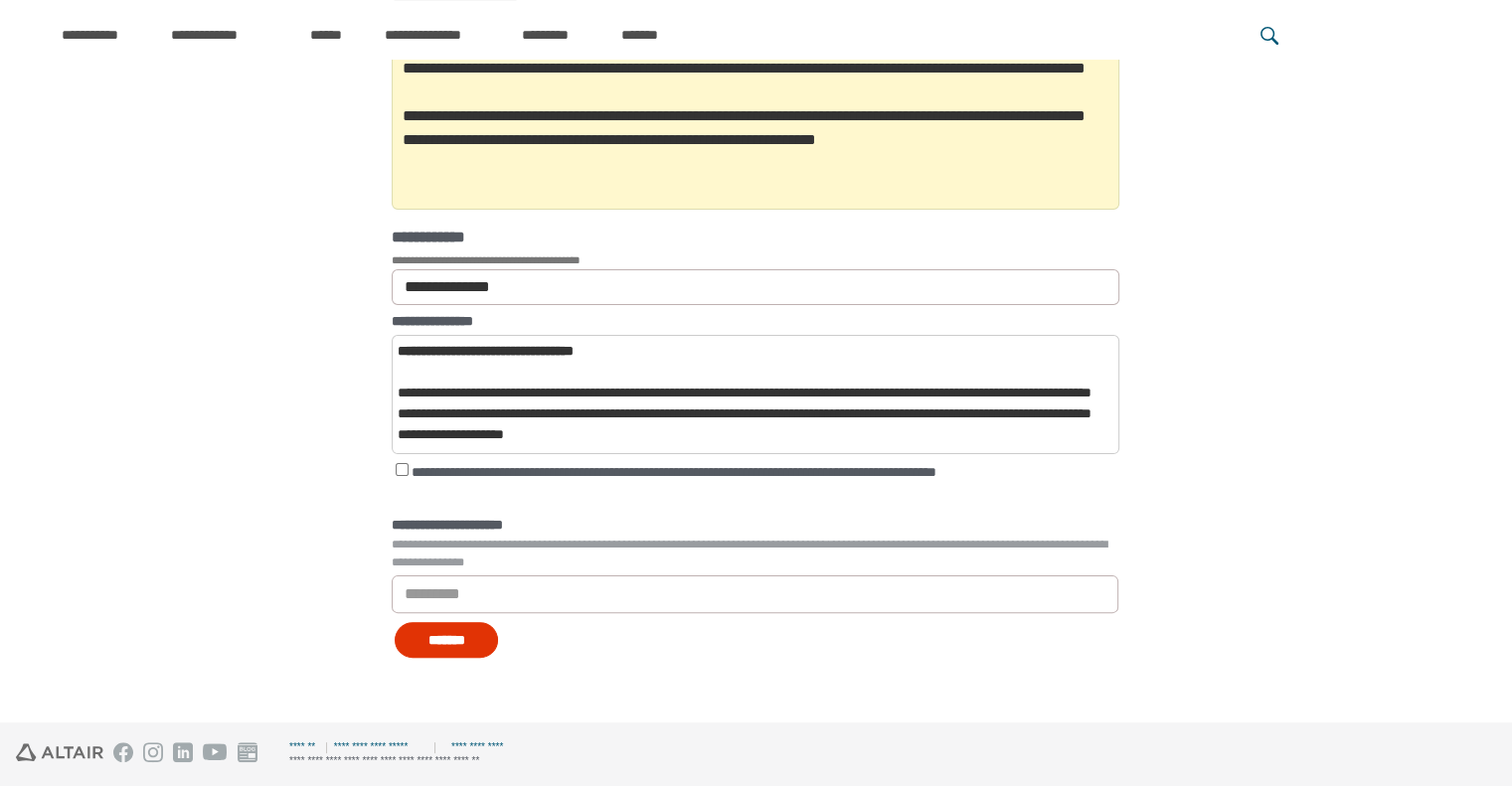 click on "*******" at bounding box center (446, 640) 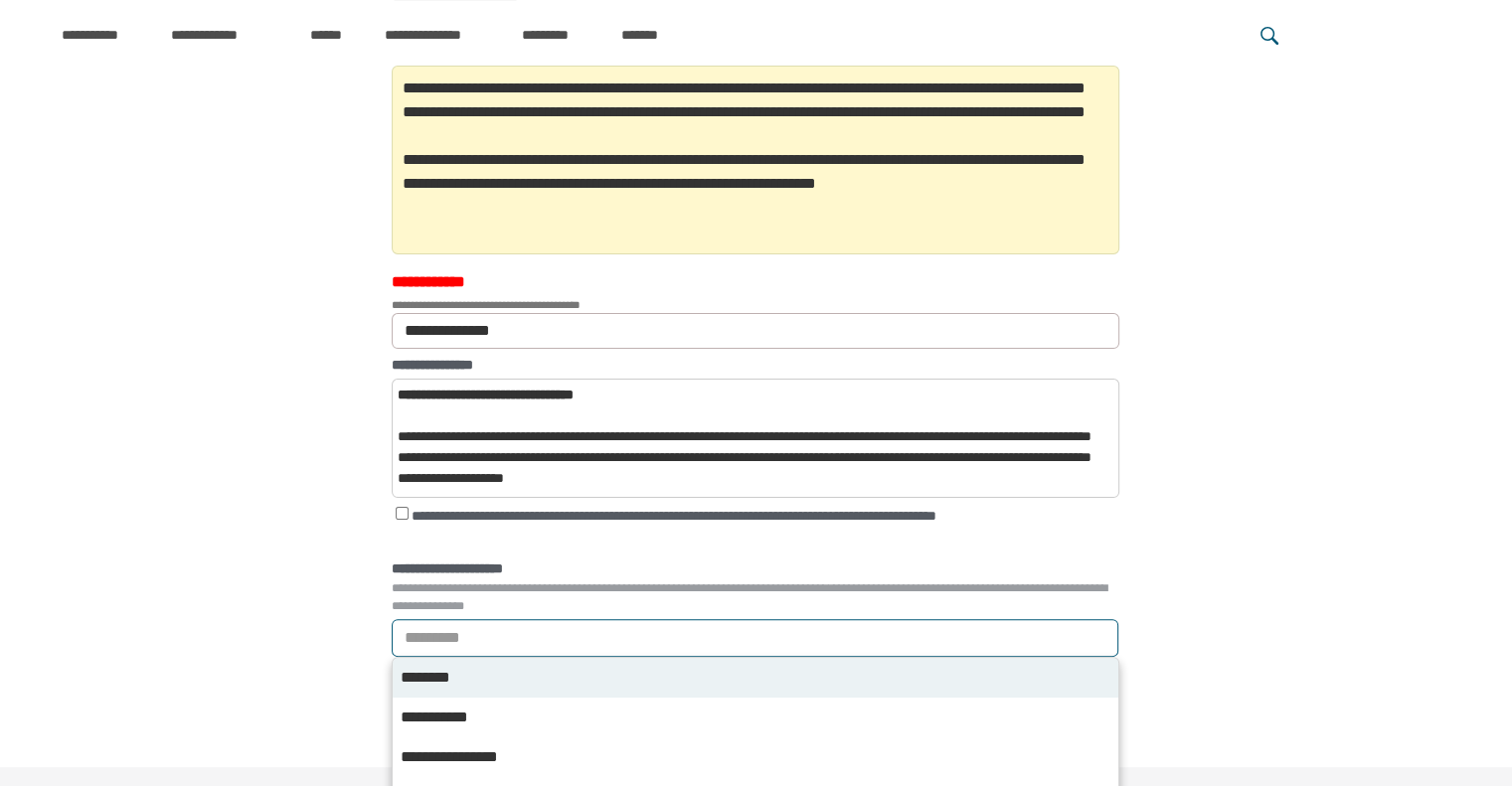 scroll, scrollTop: 386, scrollLeft: 0, axis: vertical 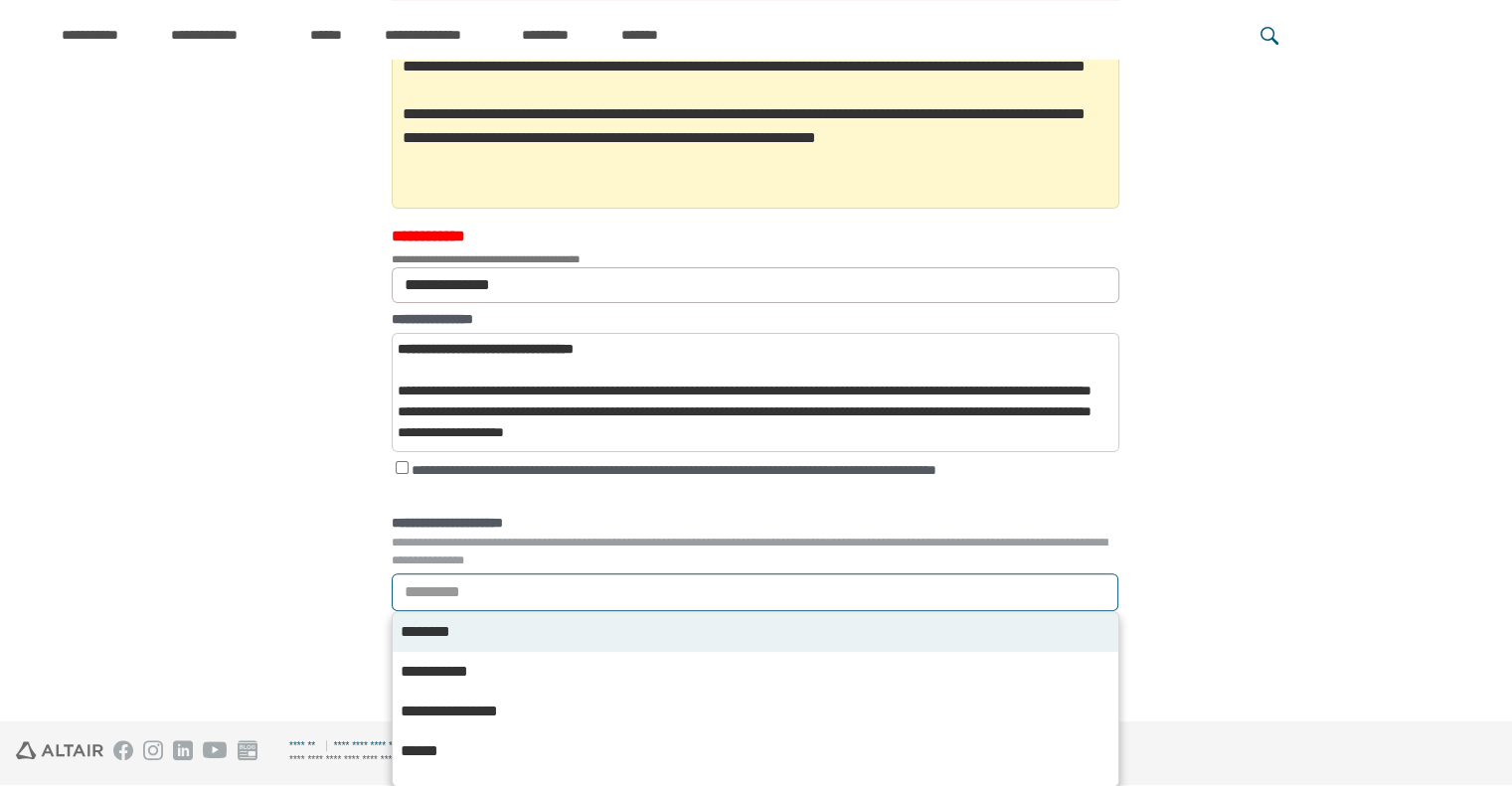 click on "**********" at bounding box center [756, 592] 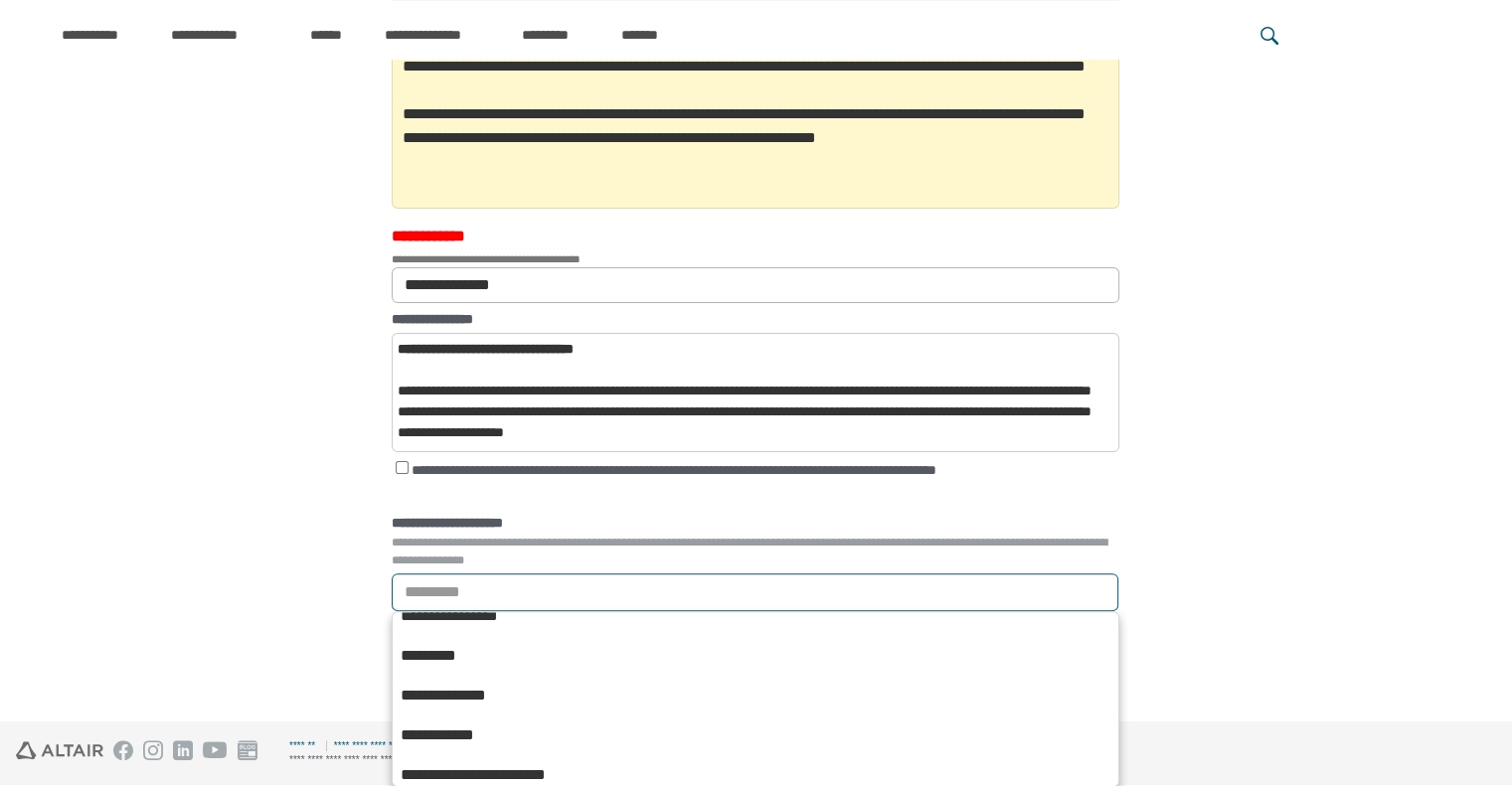 scroll, scrollTop: 604, scrollLeft: 0, axis: vertical 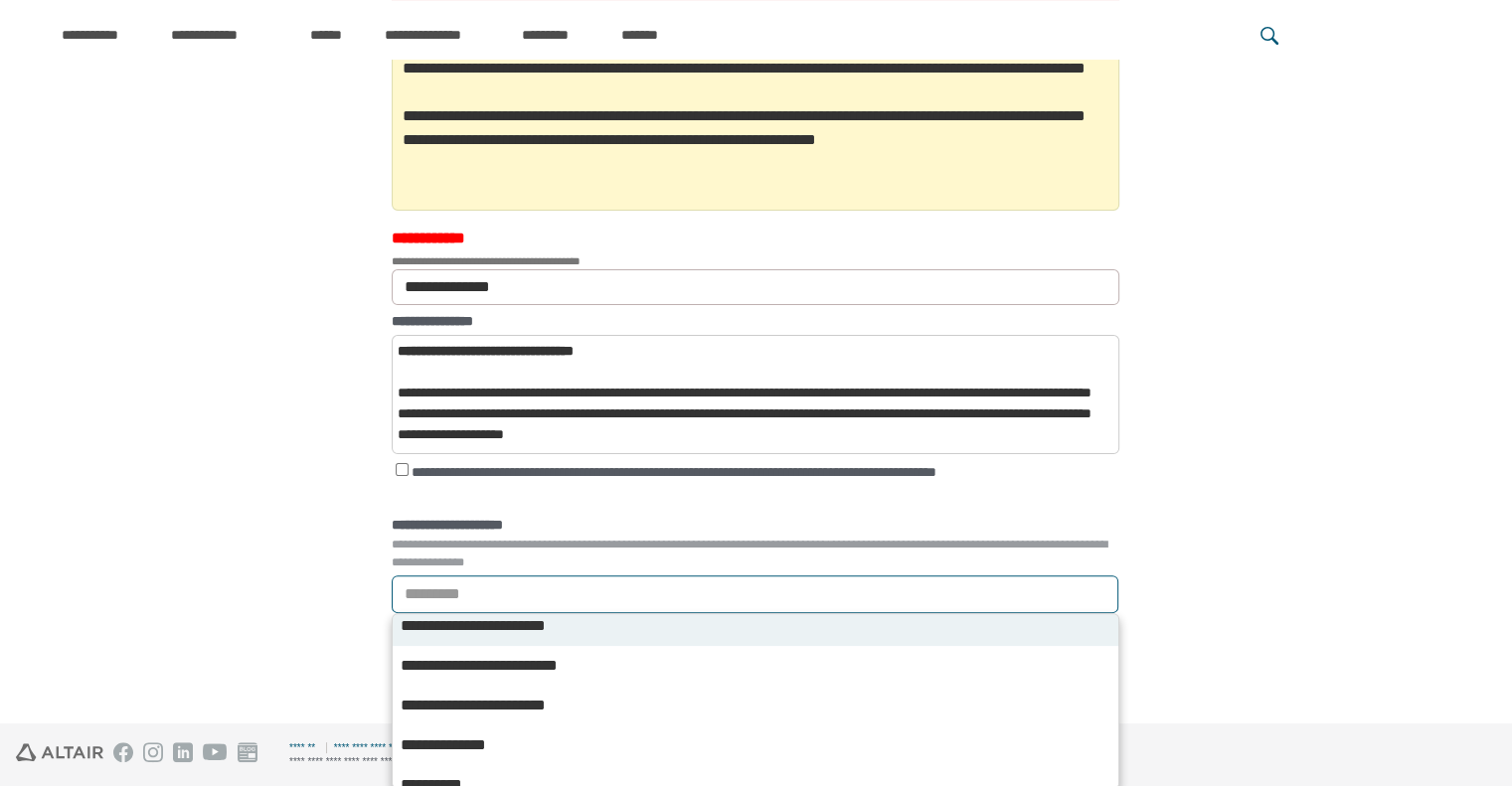 click on "*********" at bounding box center (755, 594) 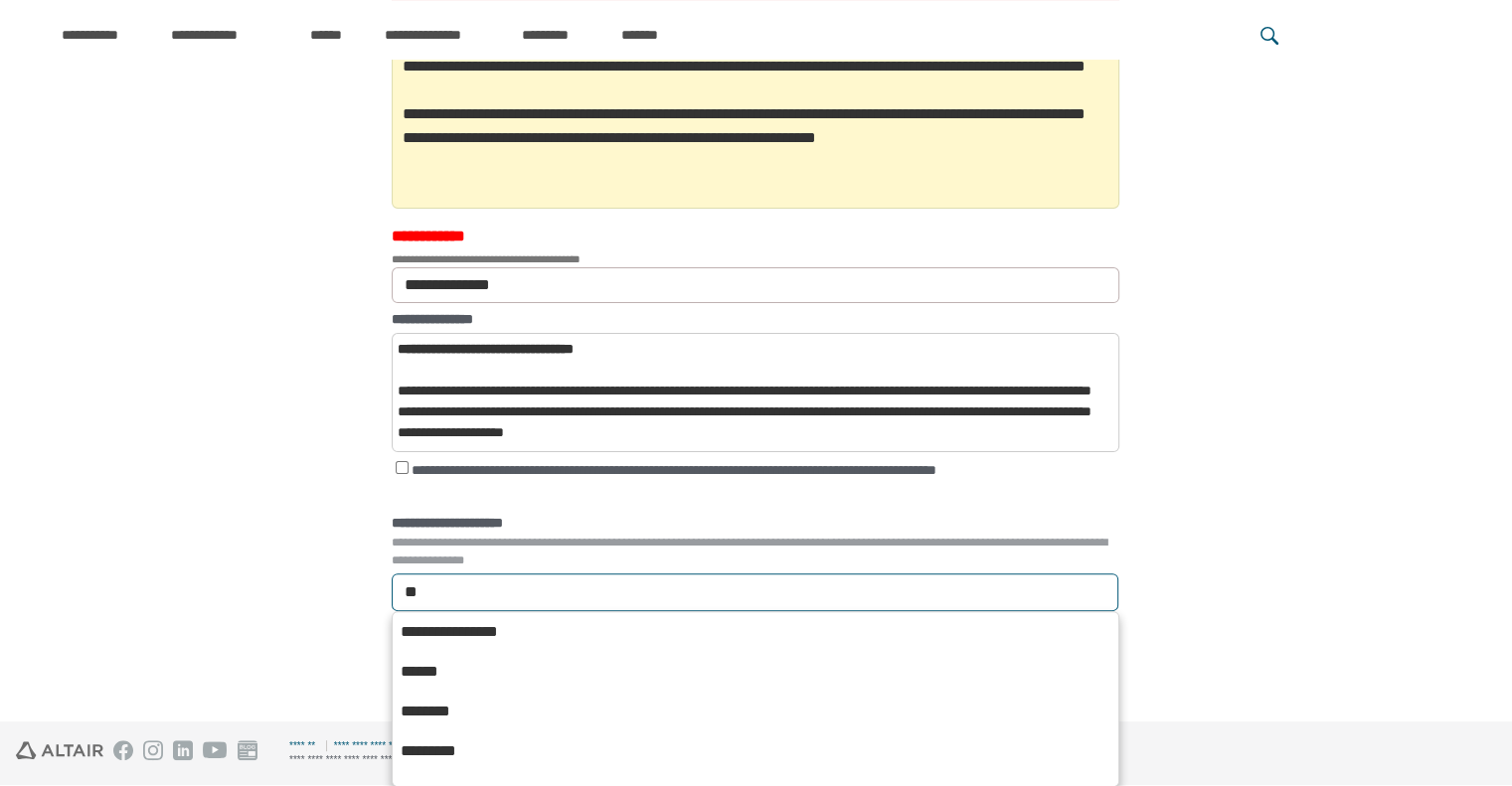 scroll, scrollTop: 384, scrollLeft: 0, axis: vertical 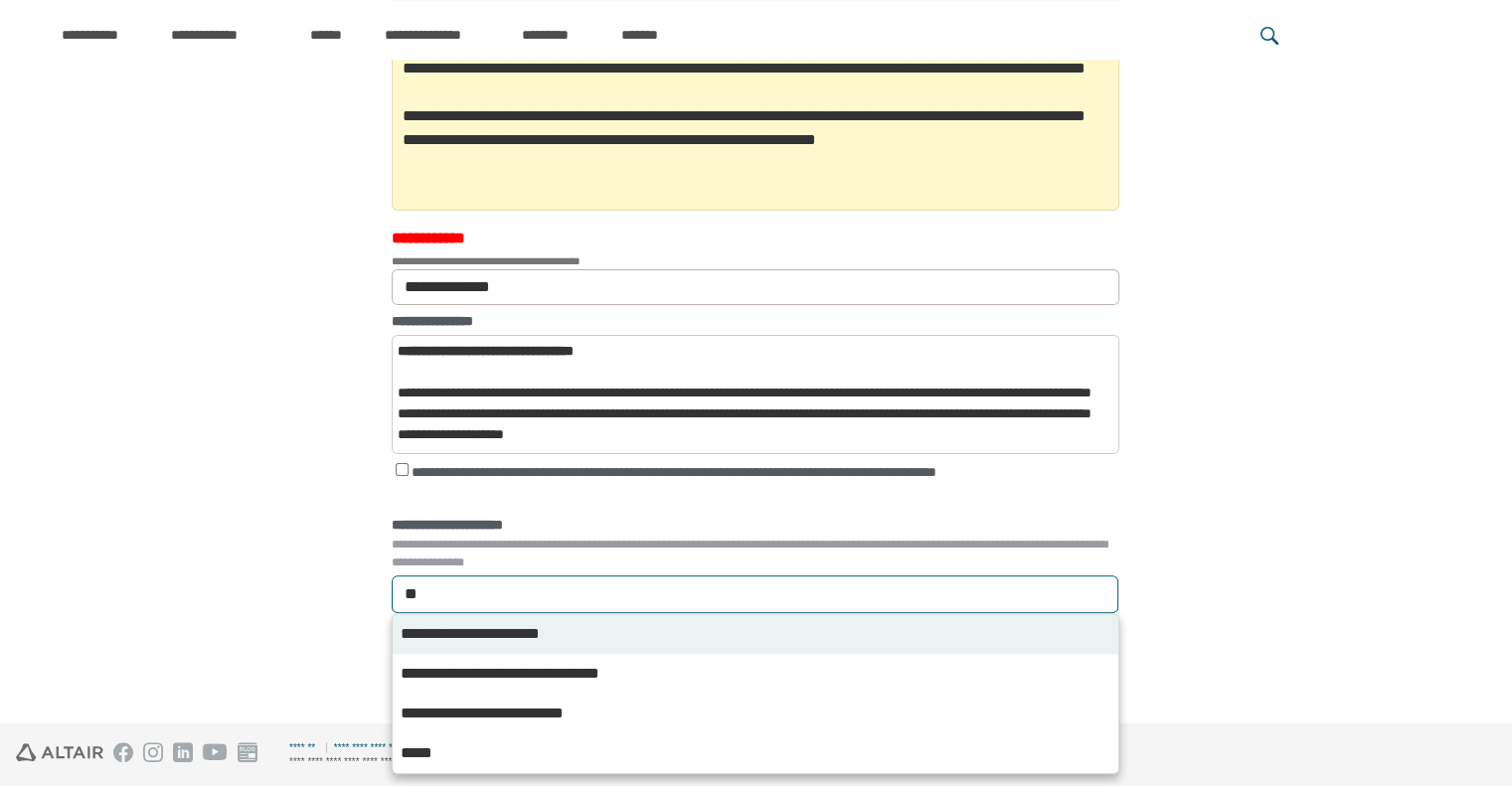 type on "*" 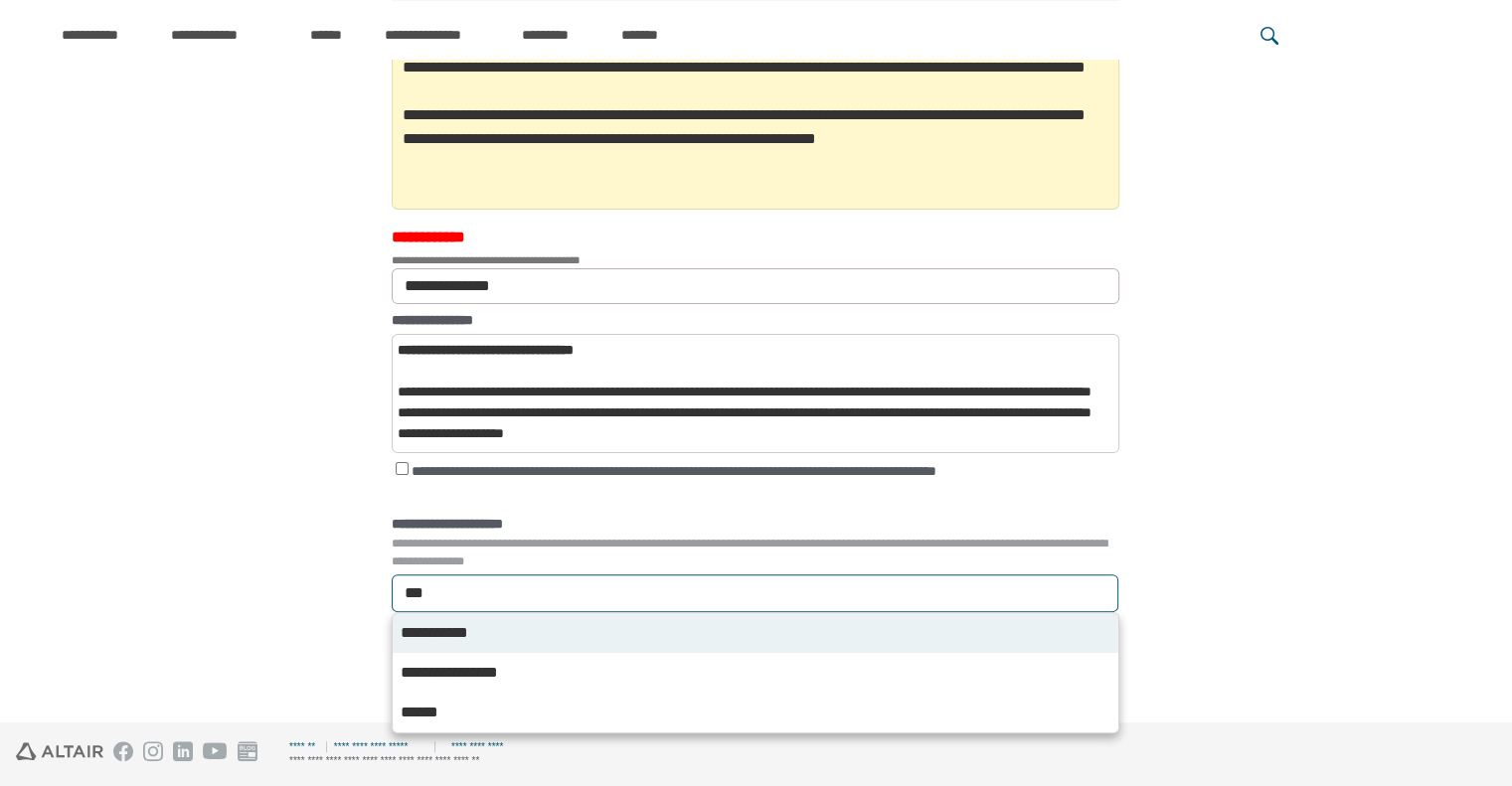 scroll, scrollTop: 384, scrollLeft: 0, axis: vertical 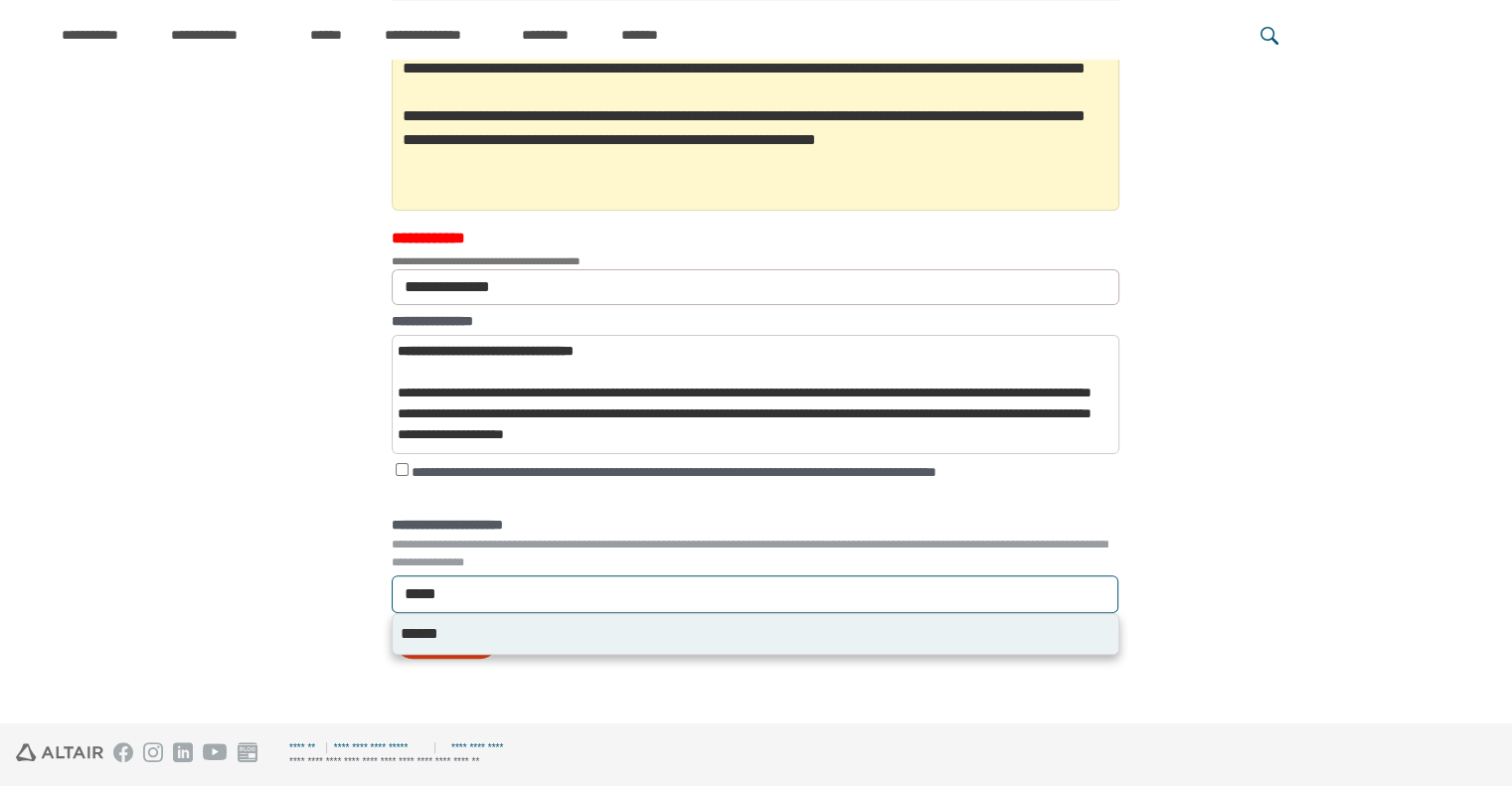 type on "******" 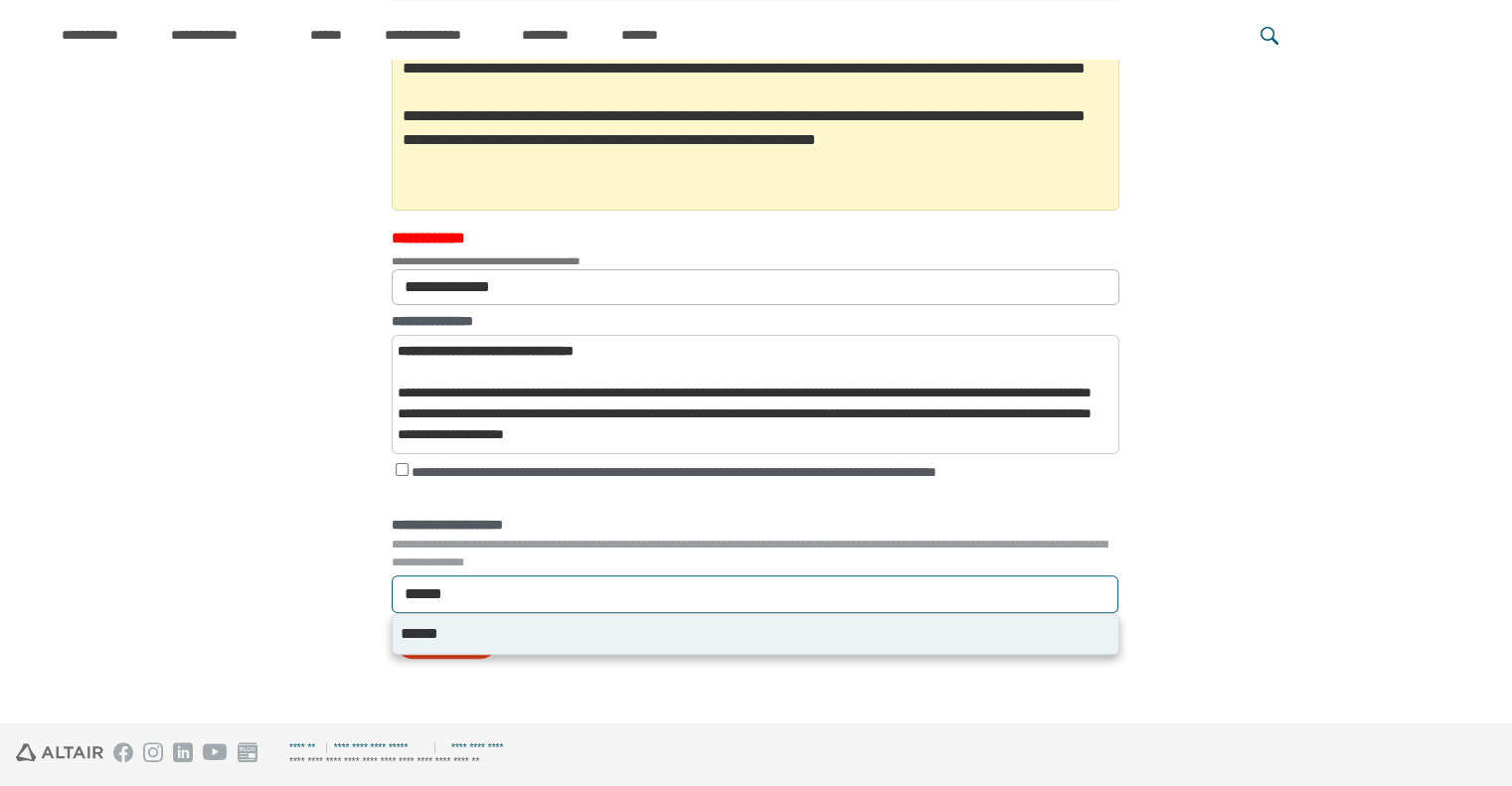 click on "******" at bounding box center (756, 634) 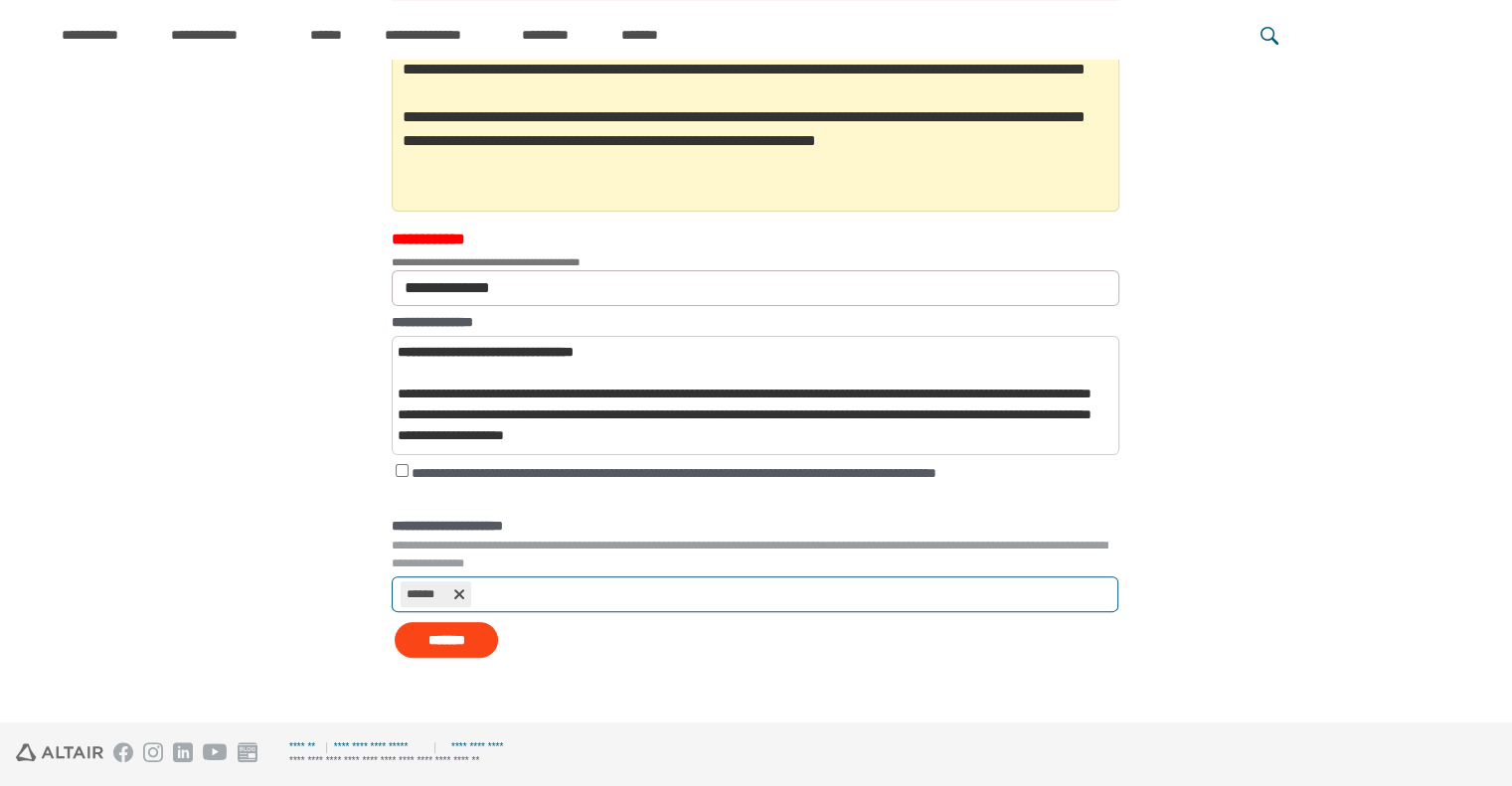 scroll, scrollTop: 382, scrollLeft: 0, axis: vertical 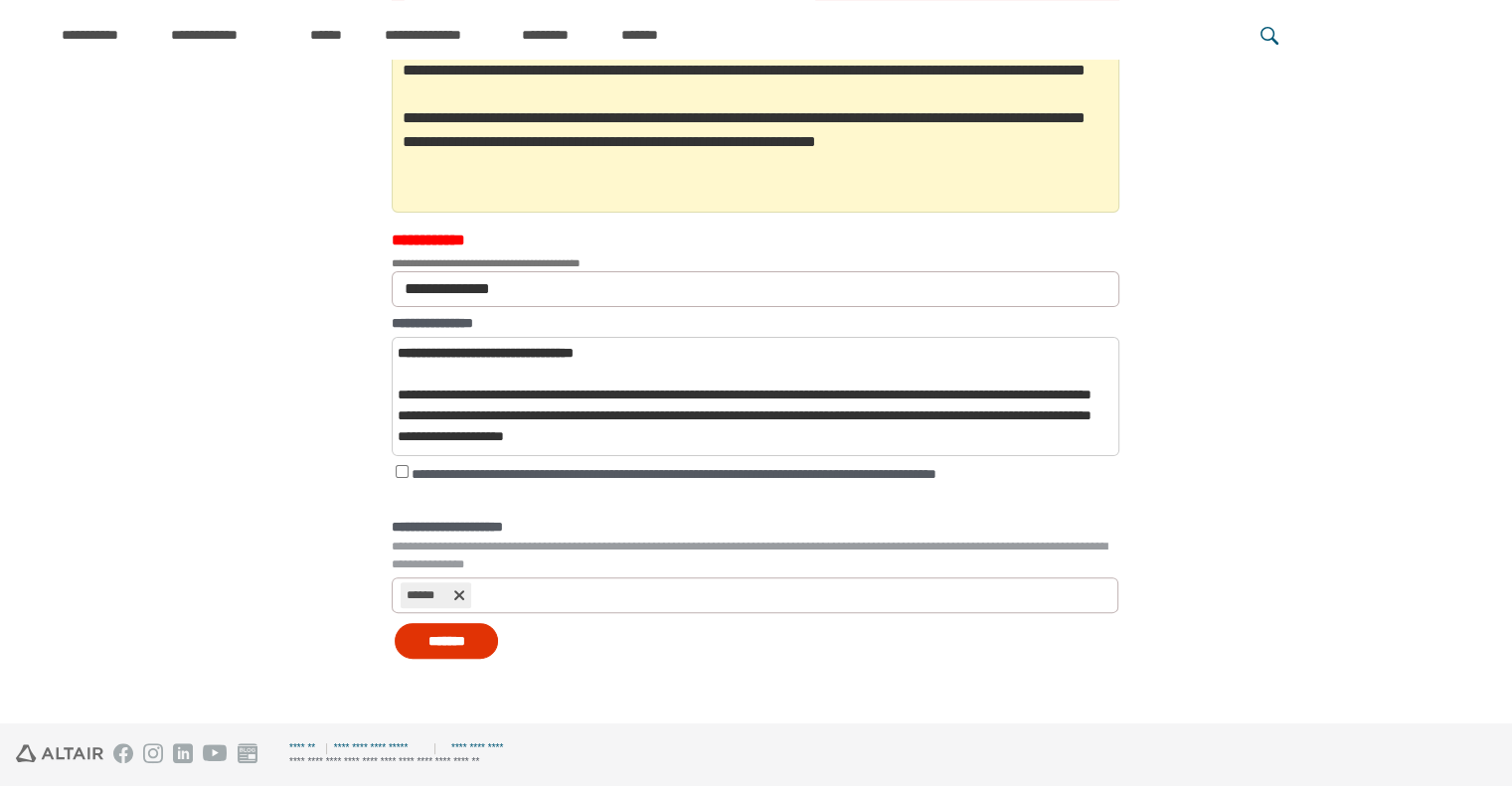 click on "*******" at bounding box center (446, 641) 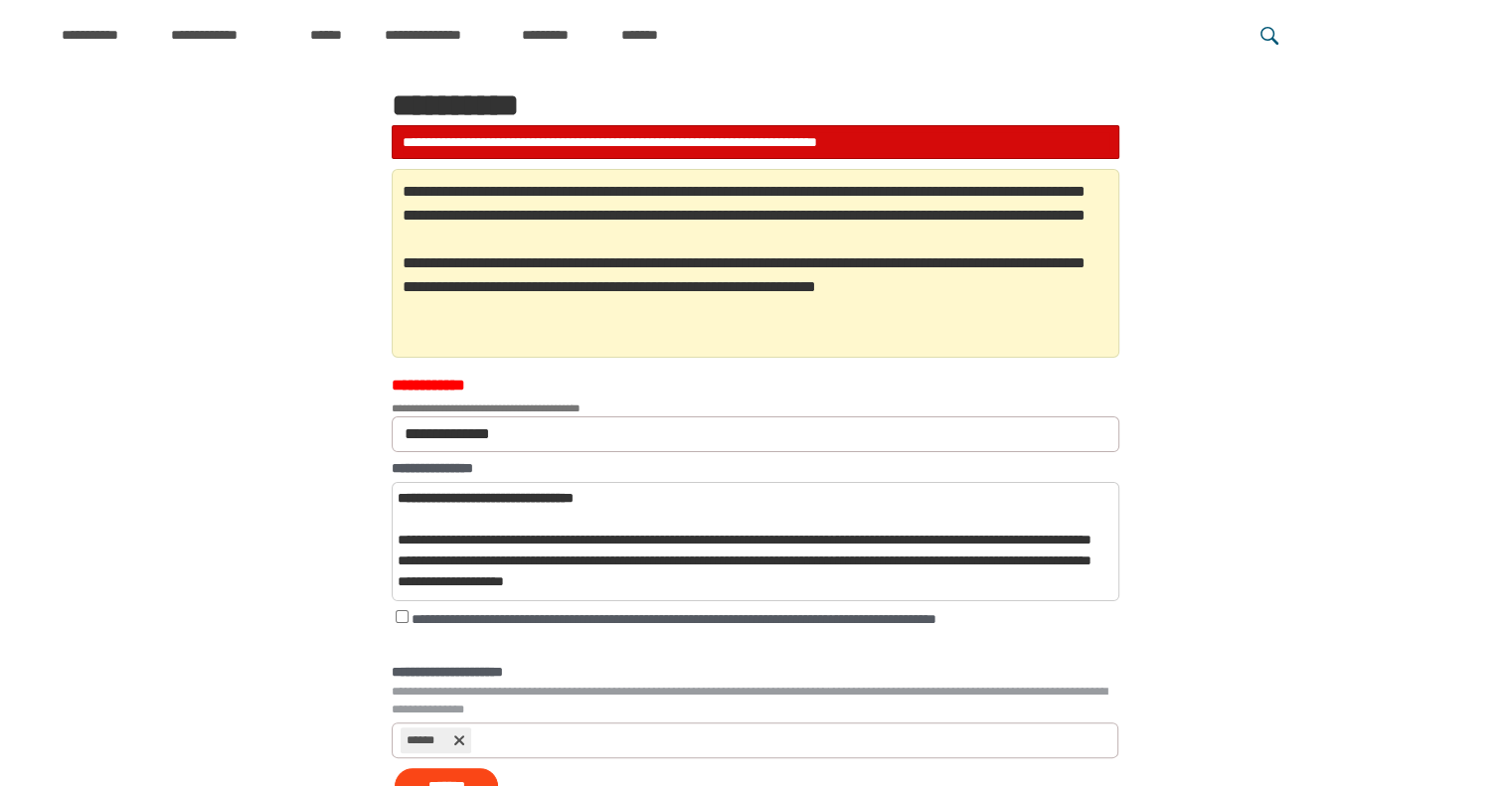 scroll, scrollTop: 223, scrollLeft: 0, axis: vertical 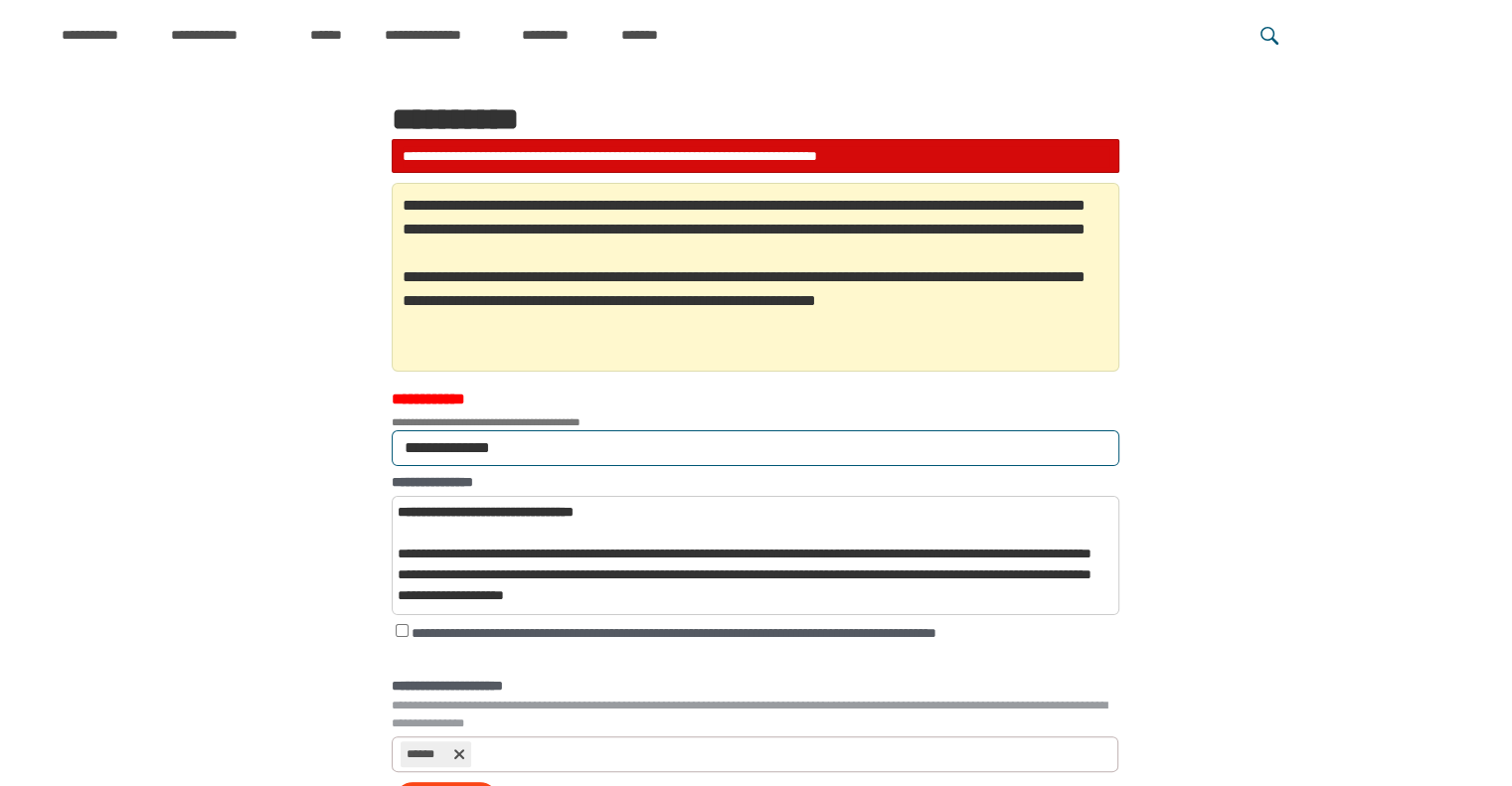 click on "**********" at bounding box center [756, 448] 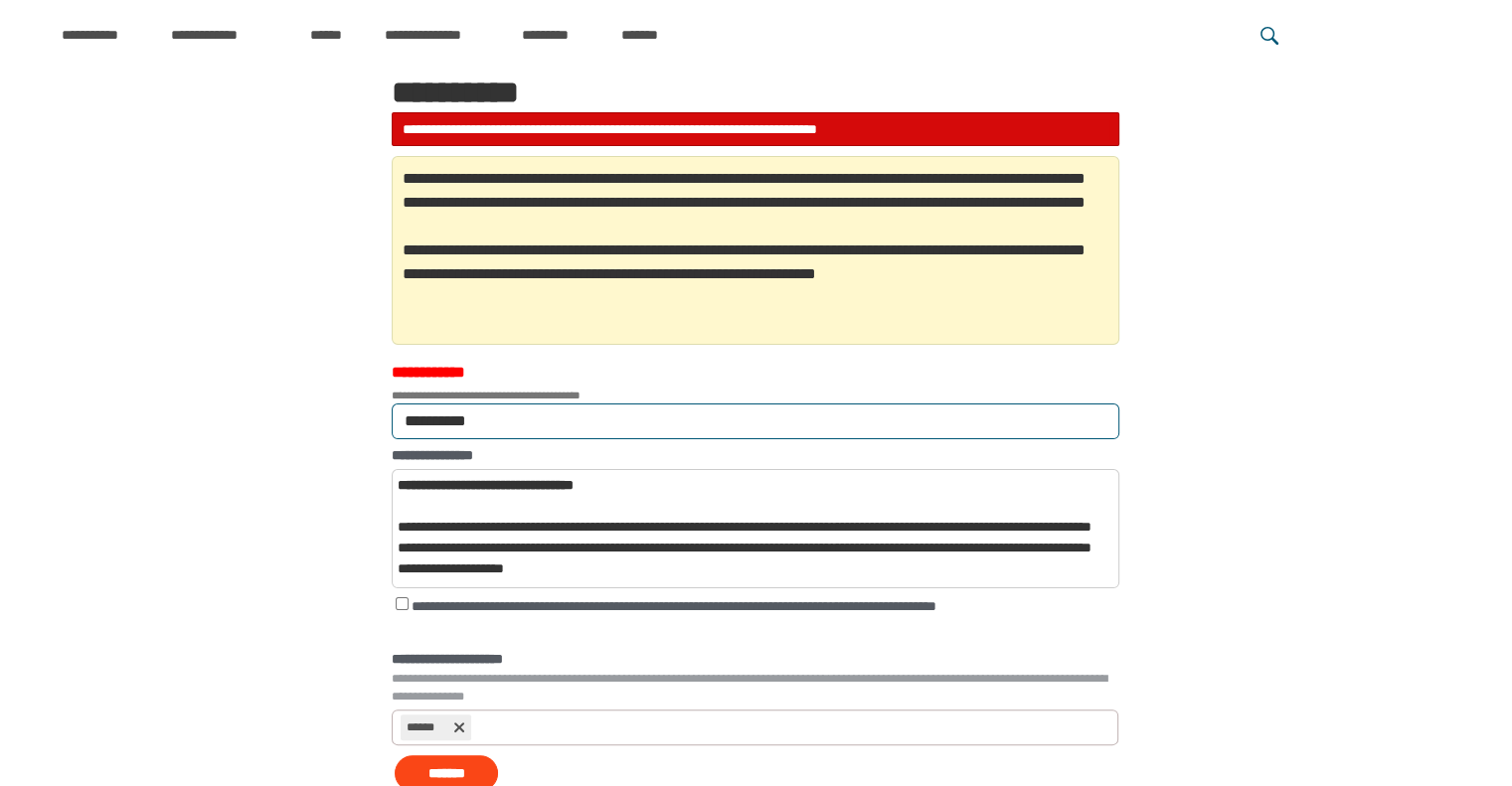 scroll, scrollTop: 262, scrollLeft: 0, axis: vertical 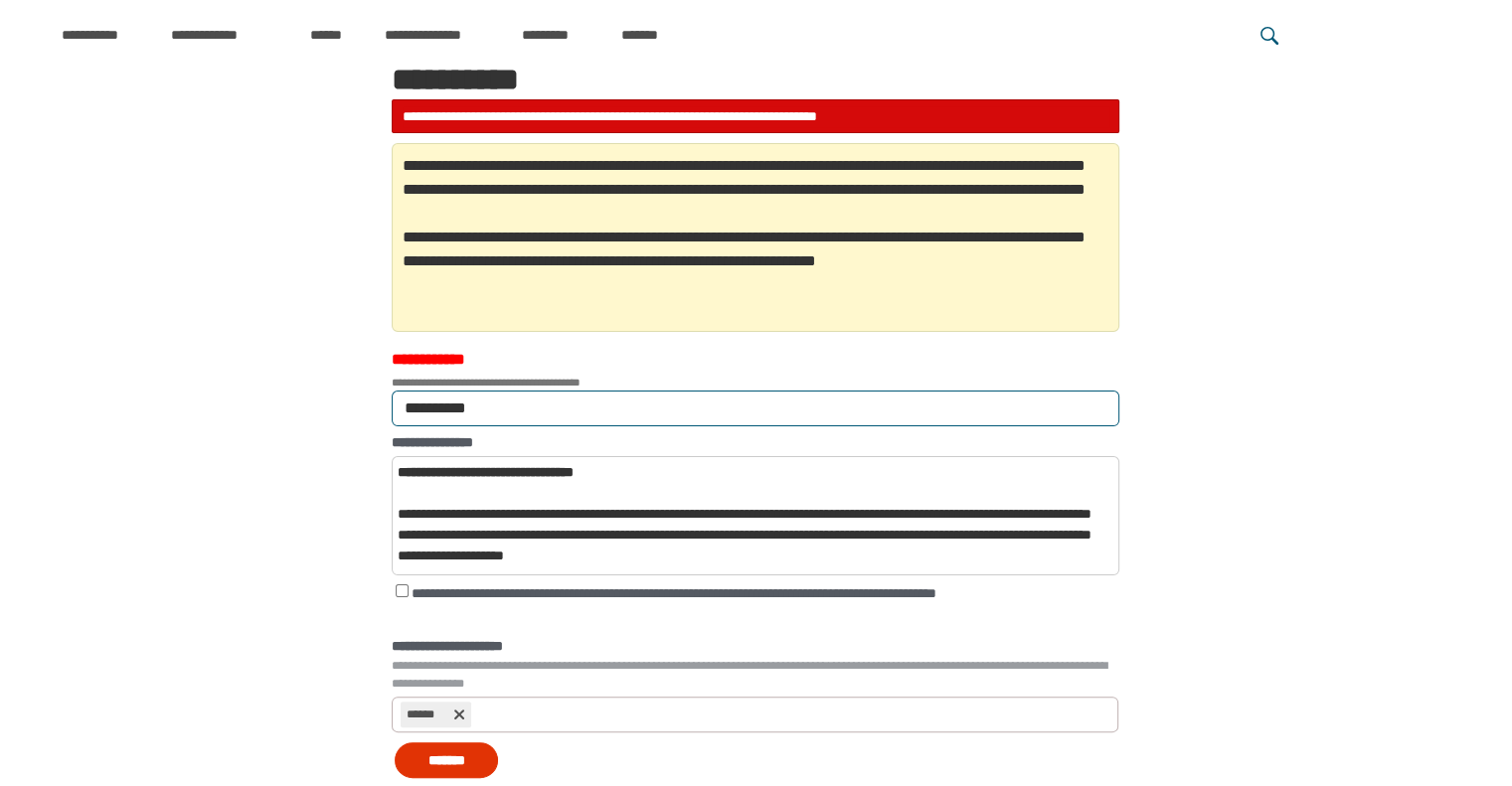 type on "**********" 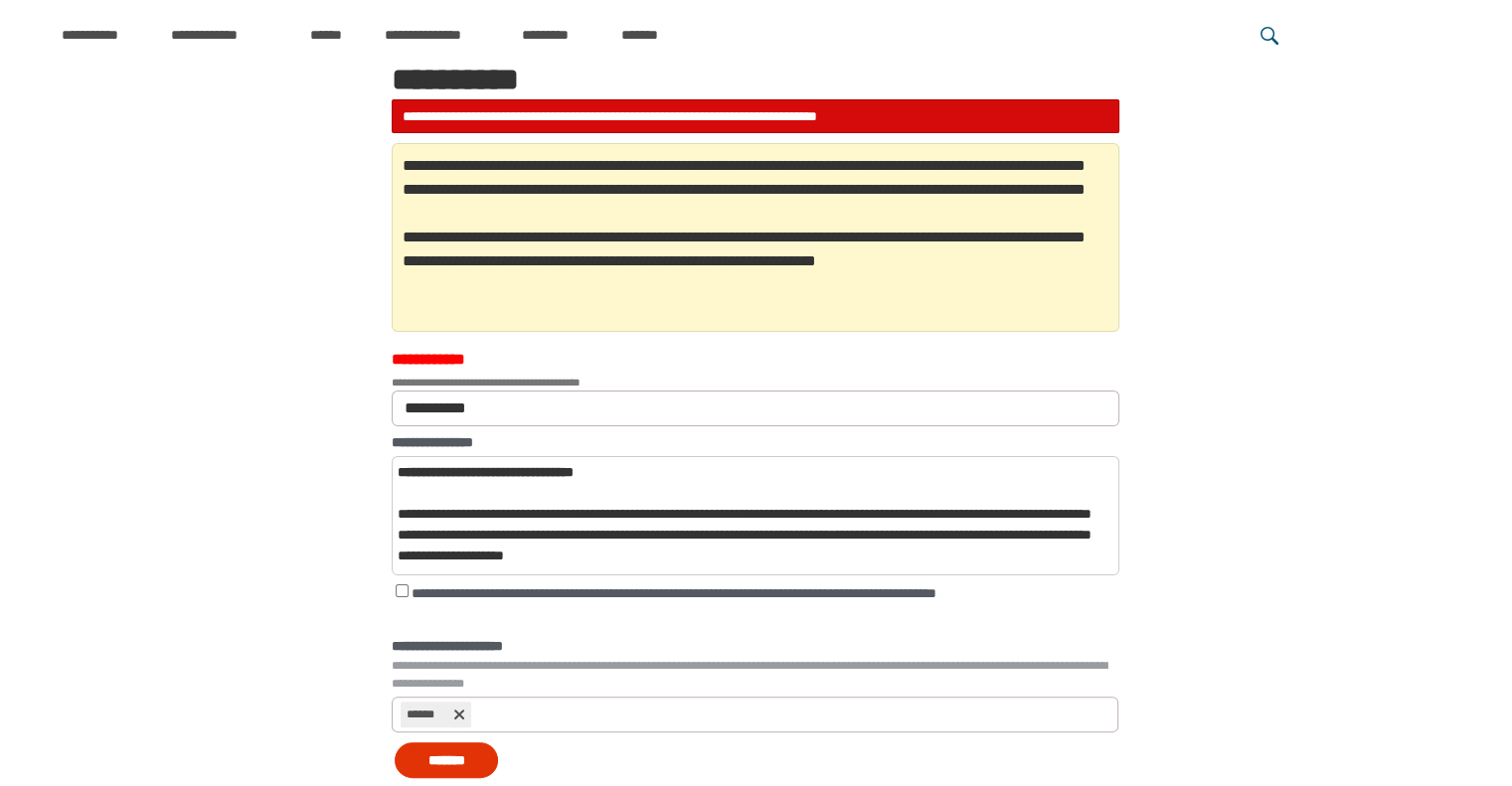 click on "*******" at bounding box center [446, 760] 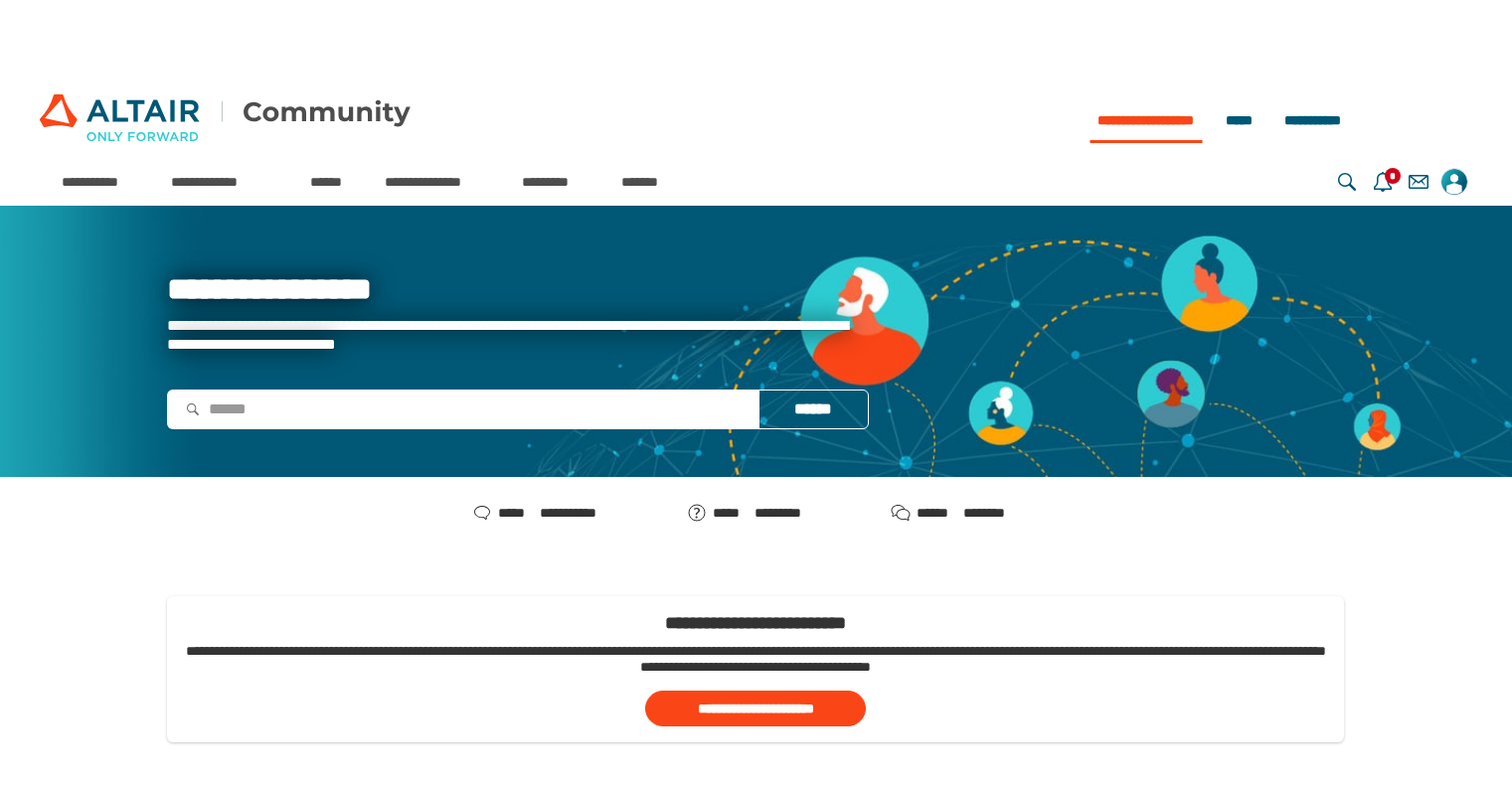 scroll, scrollTop: 0, scrollLeft: 0, axis: both 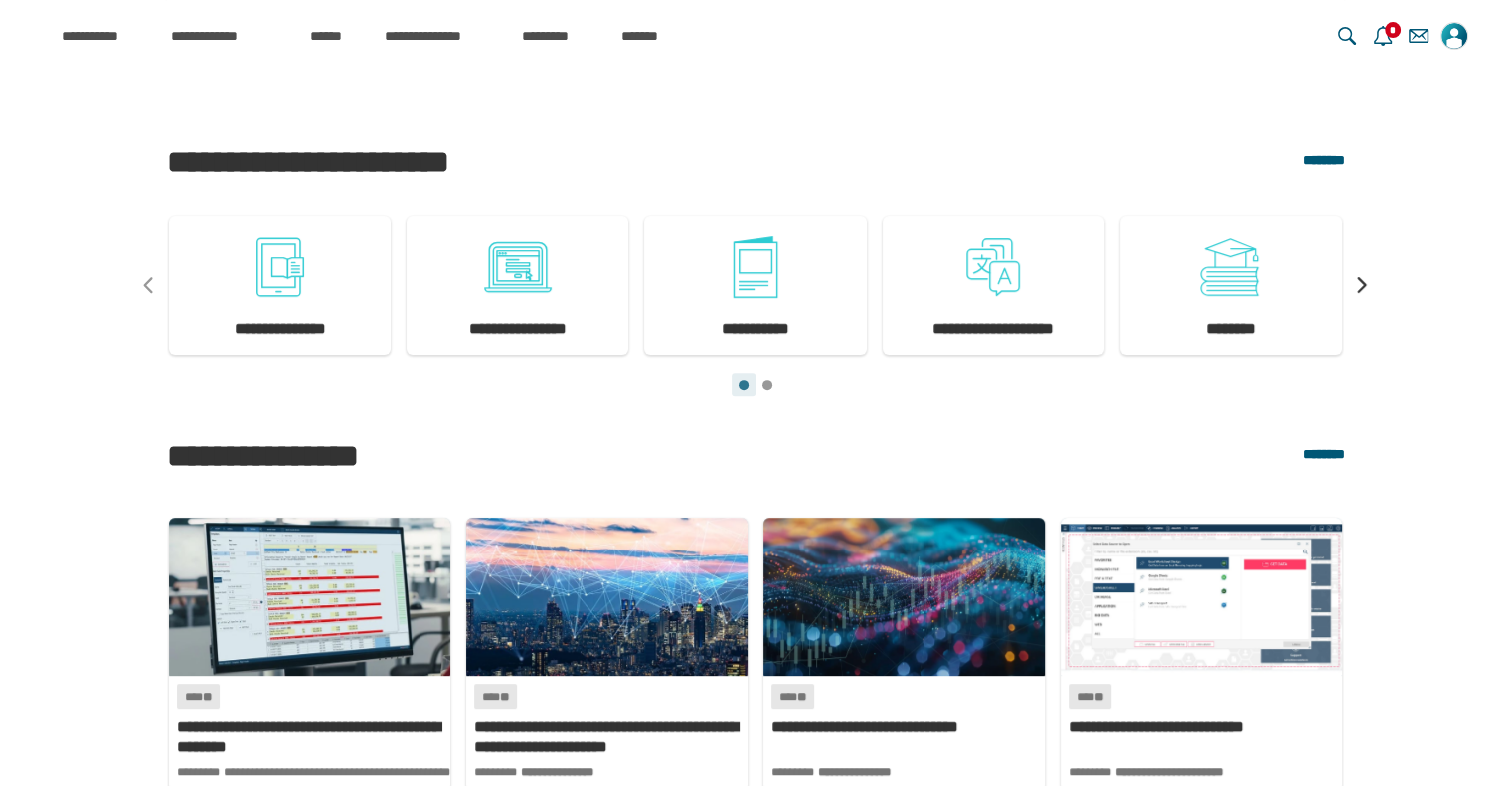 click on "**********" at bounding box center [756, 626] 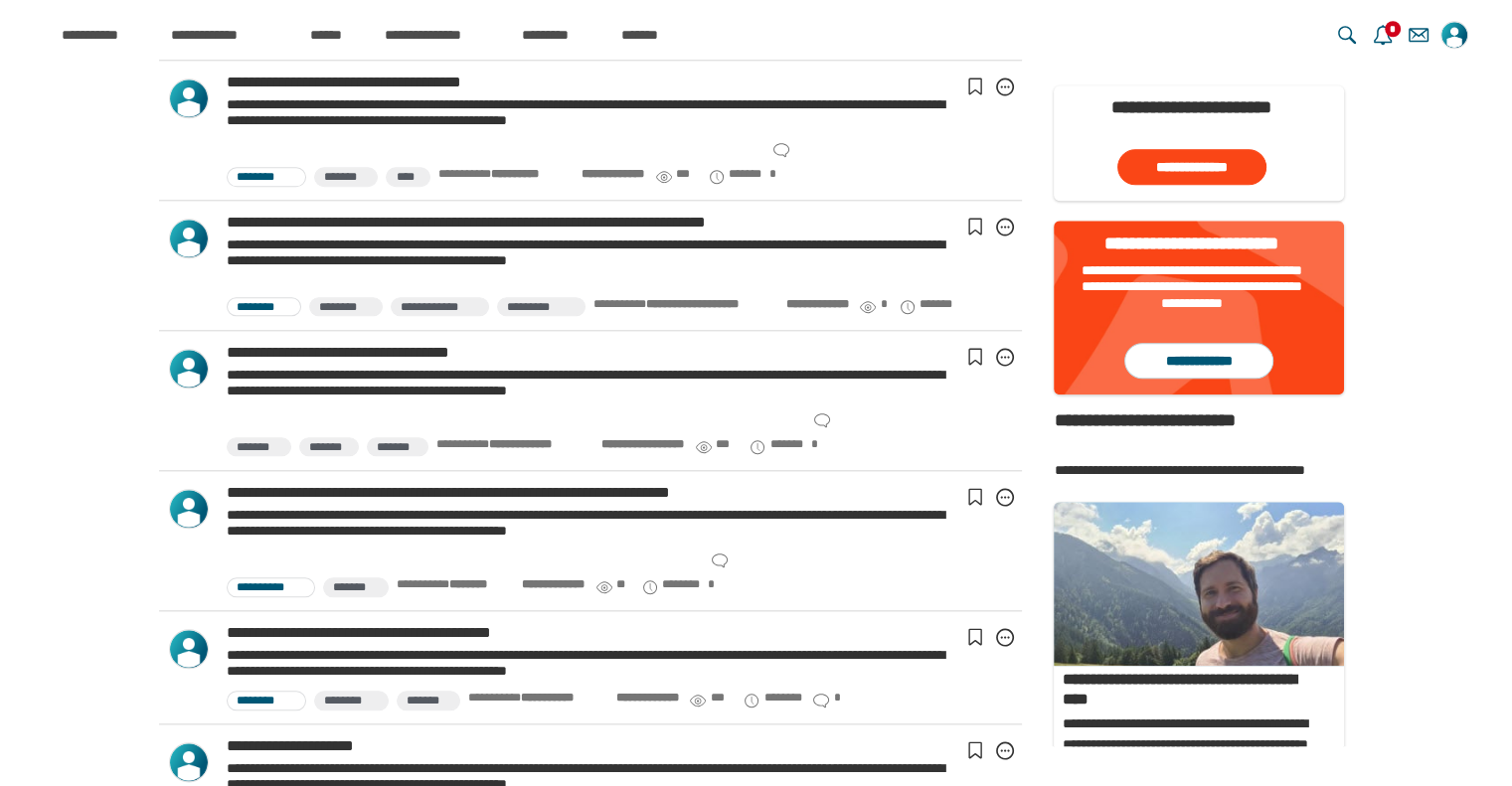 scroll, scrollTop: 2751, scrollLeft: 0, axis: vertical 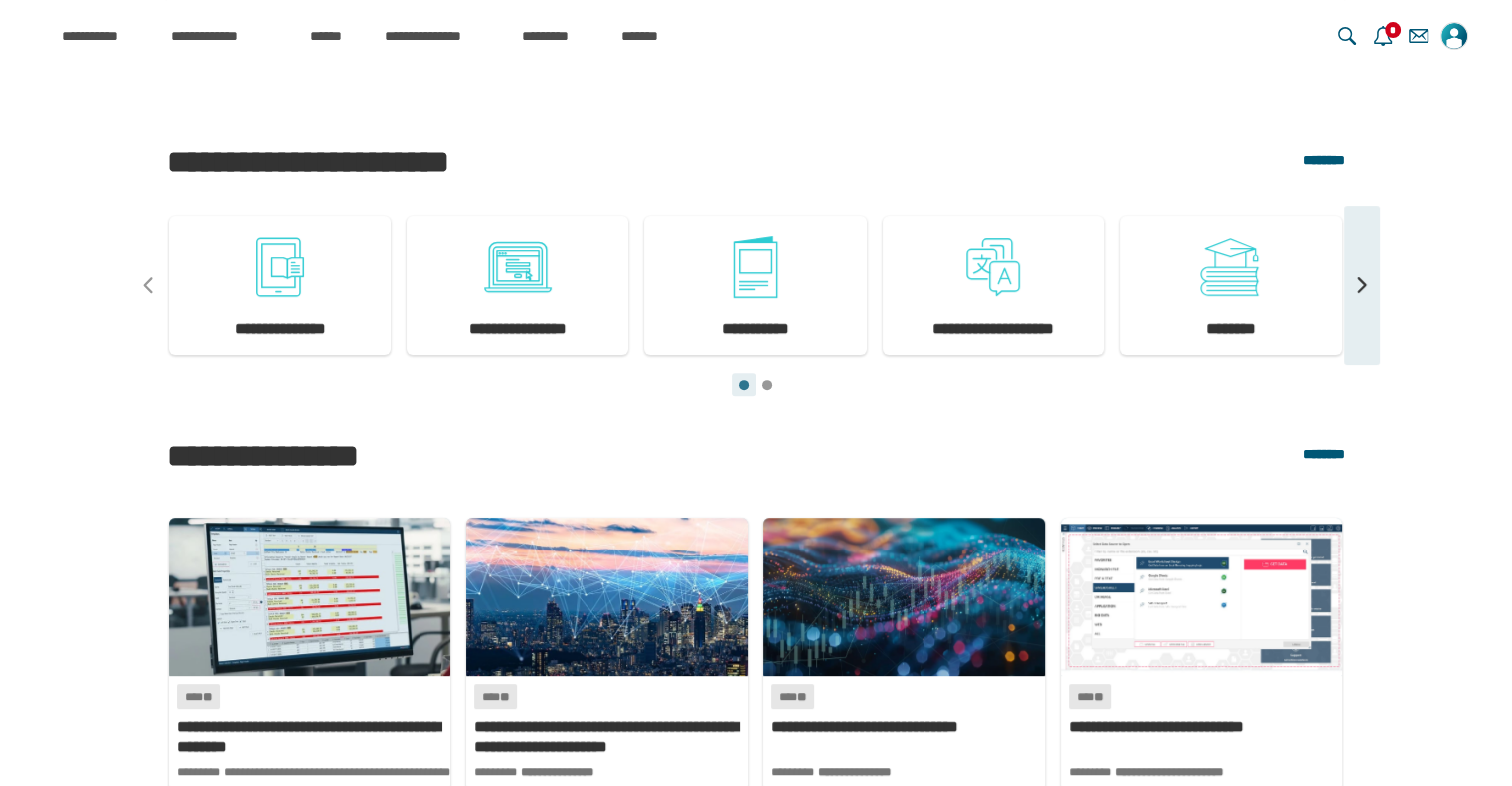 click on "**********" at bounding box center (1362, 285) 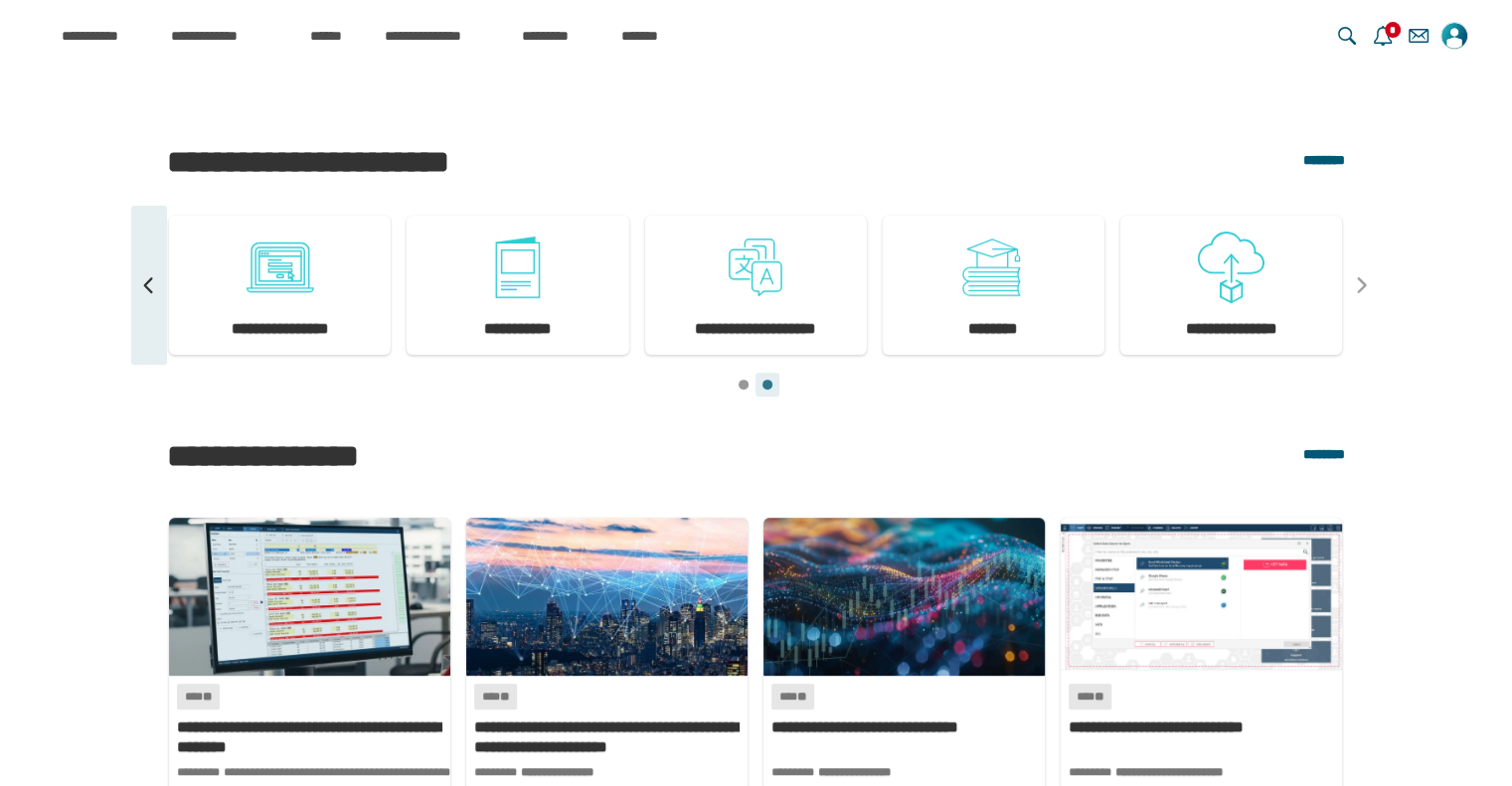 click on "**********" at bounding box center (149, 285) 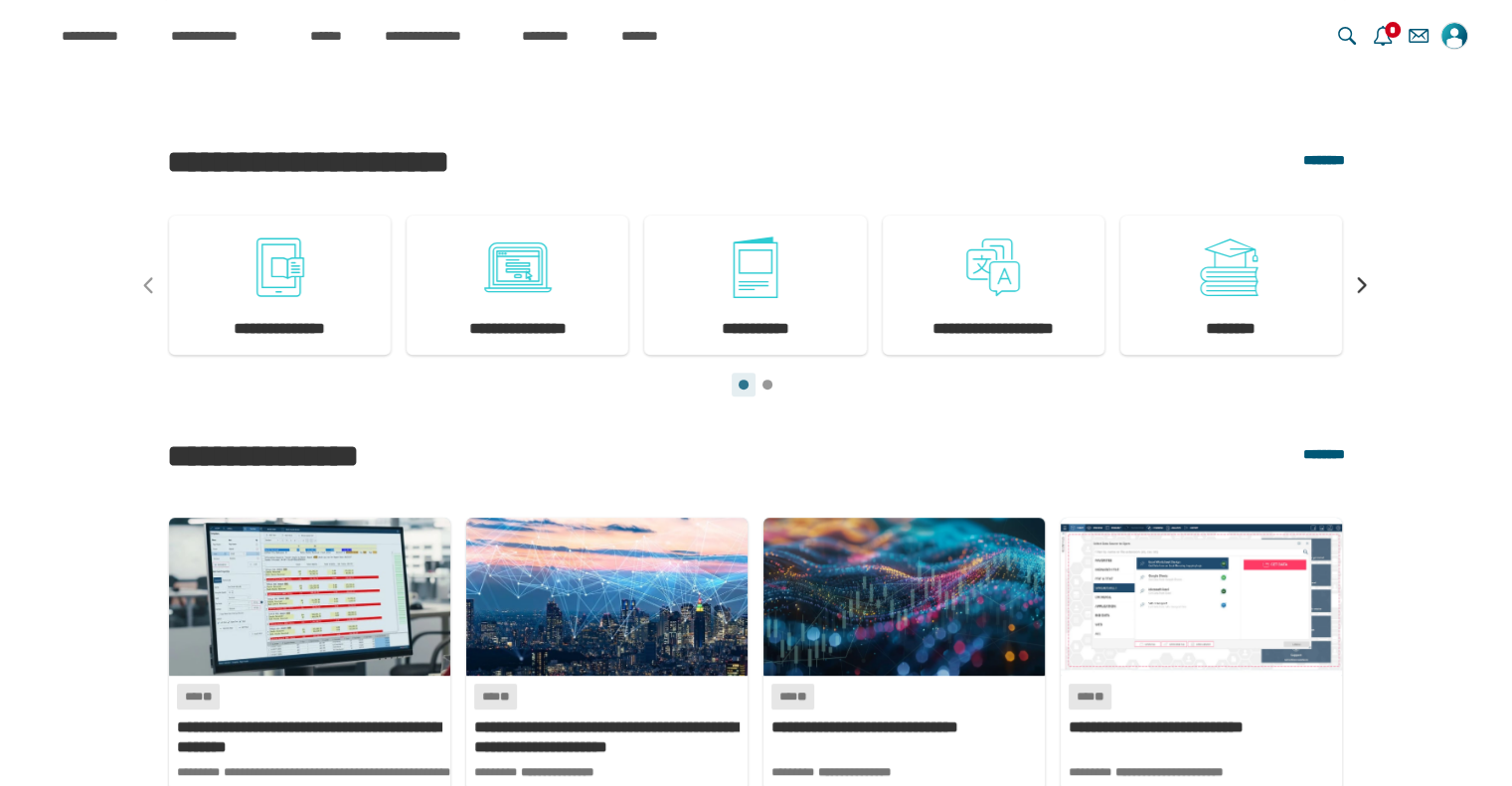 click on "**********" at bounding box center [756, 273] 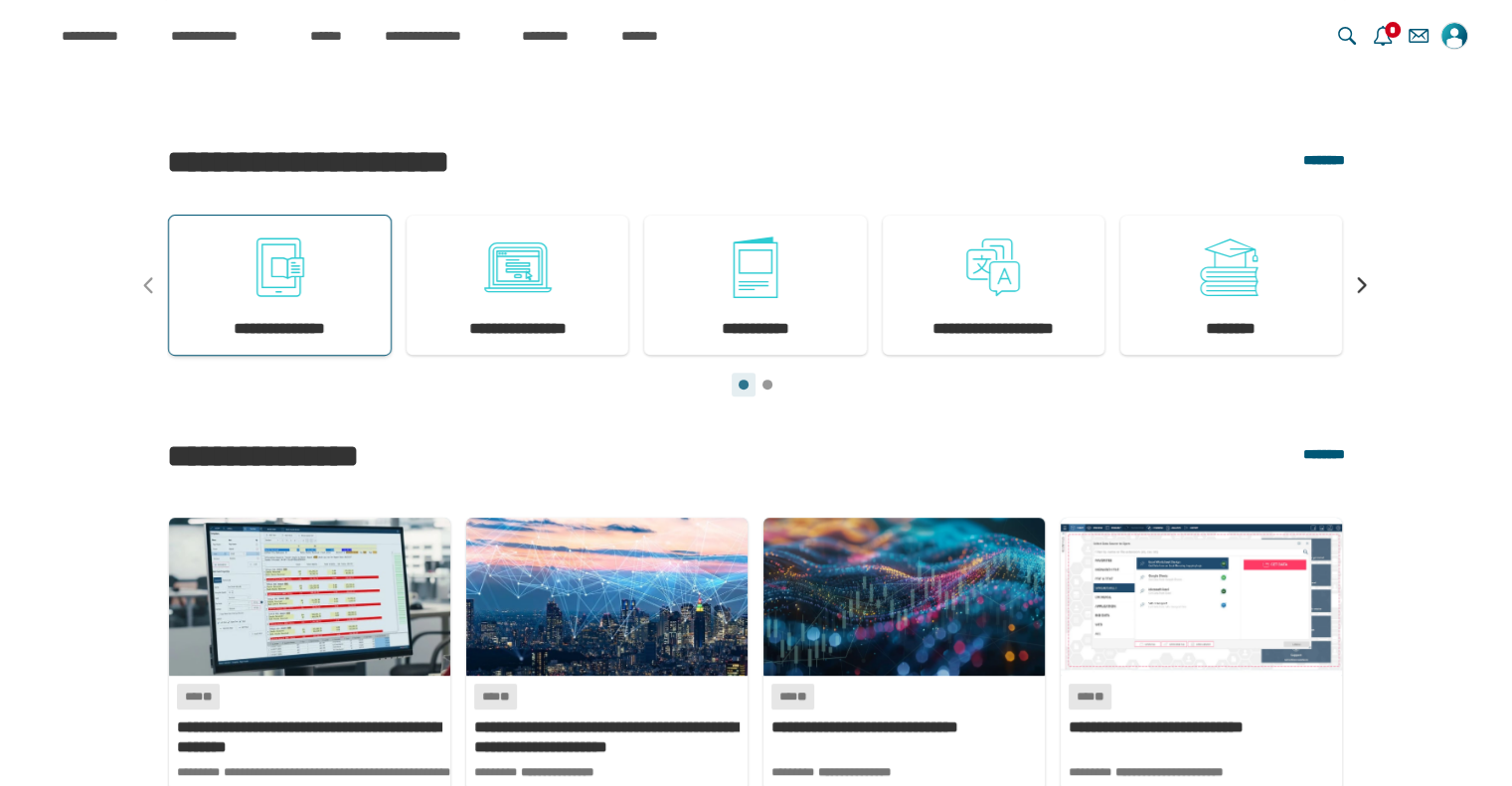 click at bounding box center (280, 267) 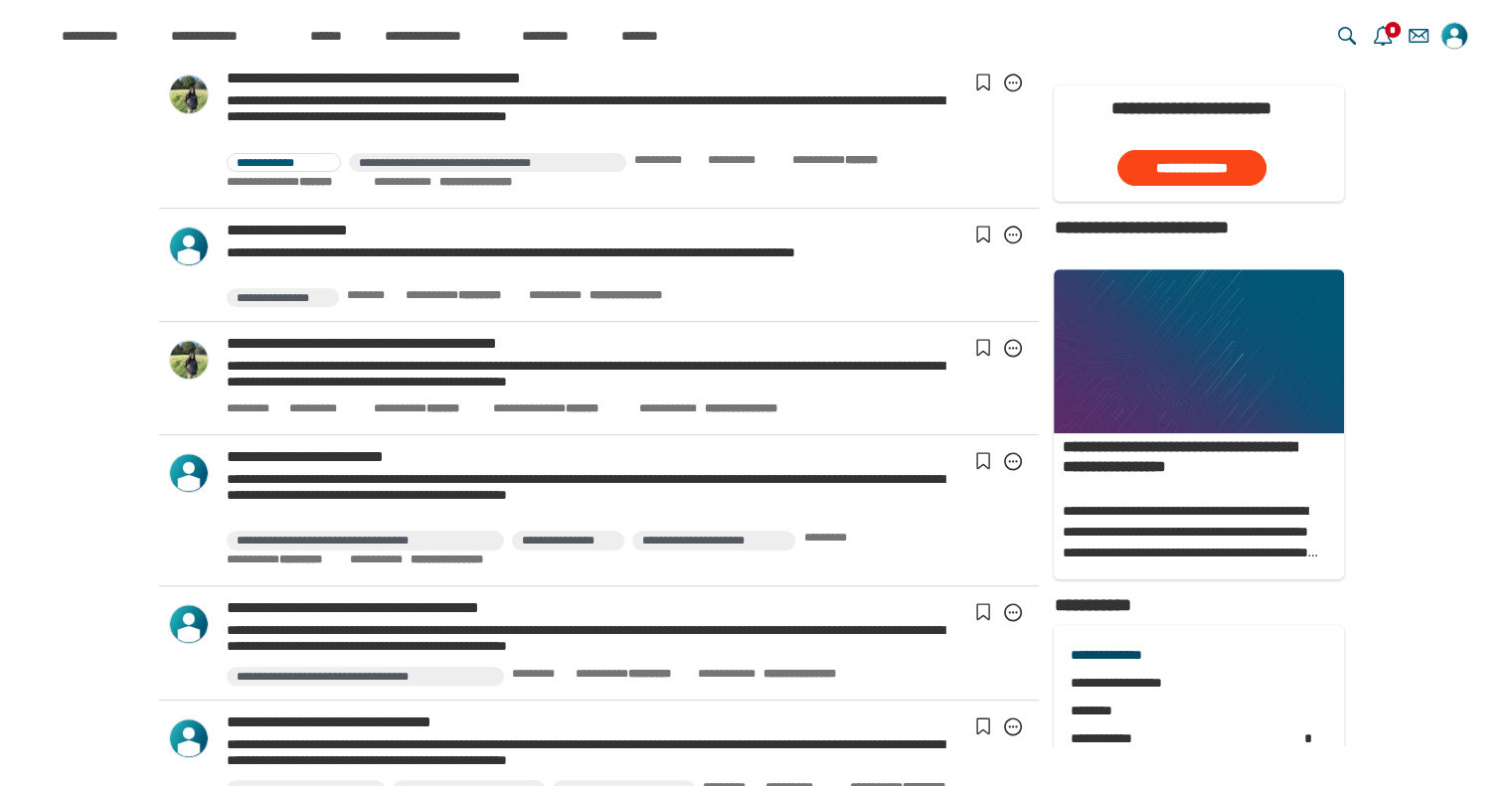 scroll, scrollTop: 0, scrollLeft: 0, axis: both 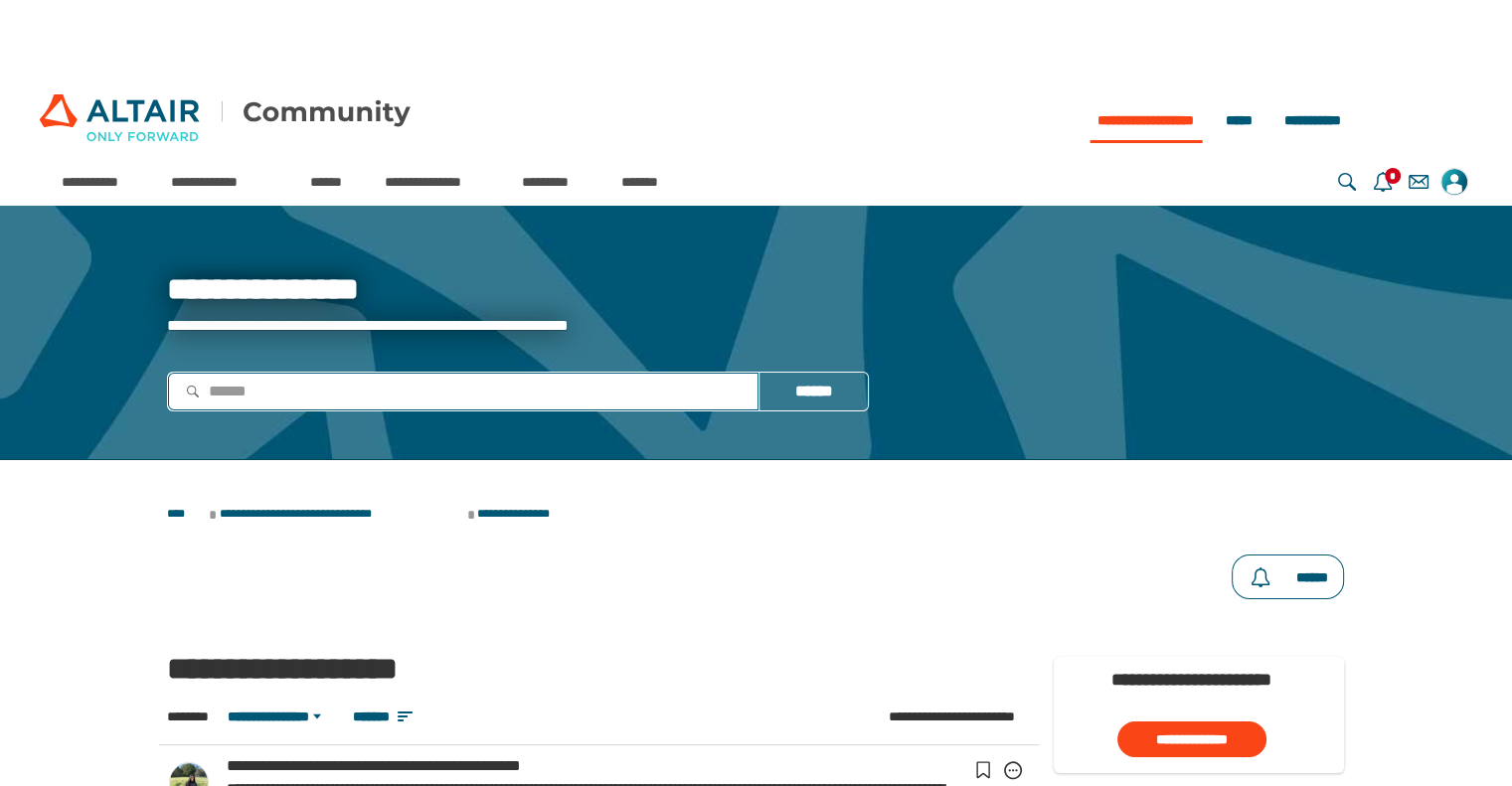 click at bounding box center (463, 391) 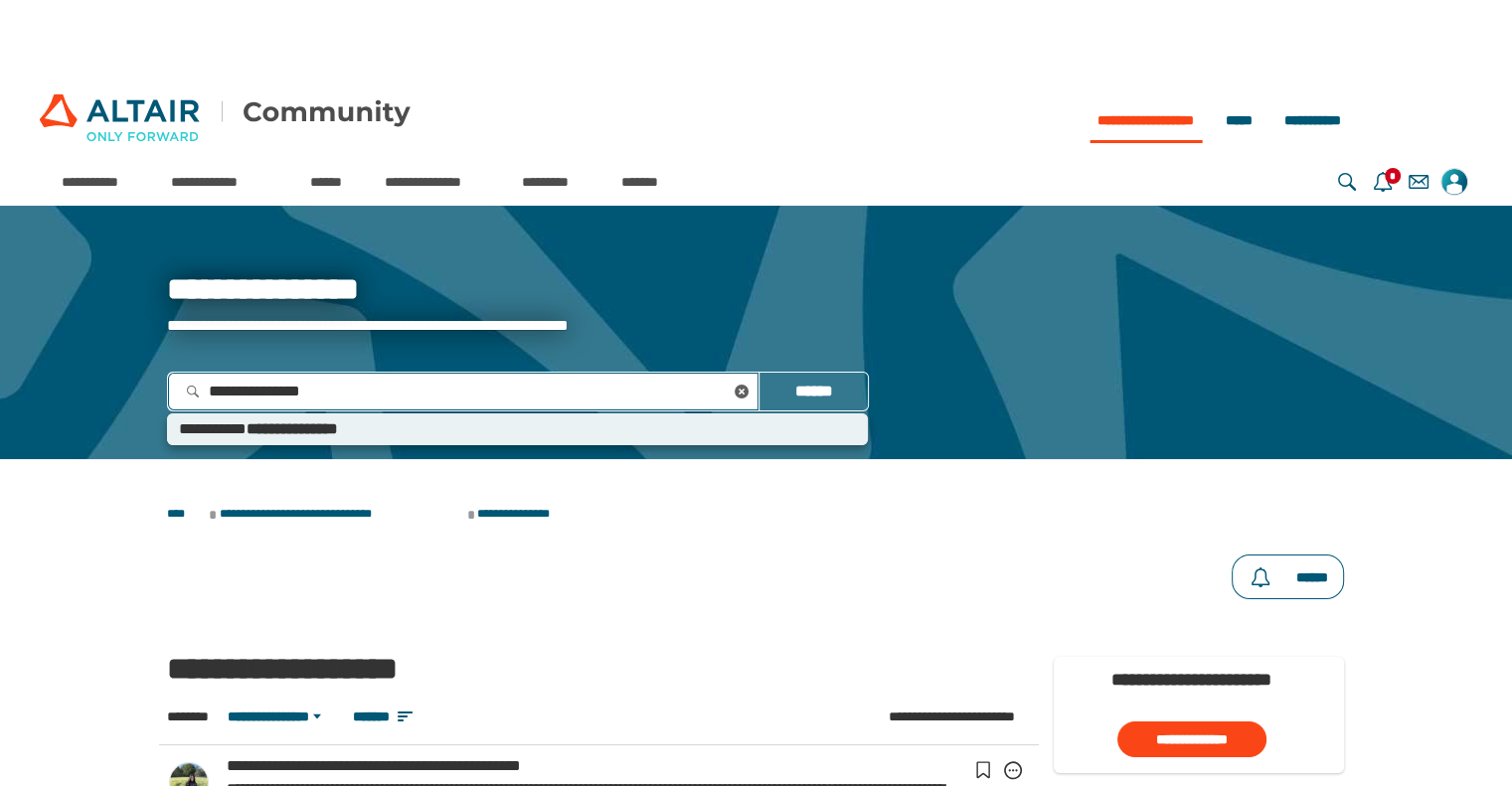 type on "**********" 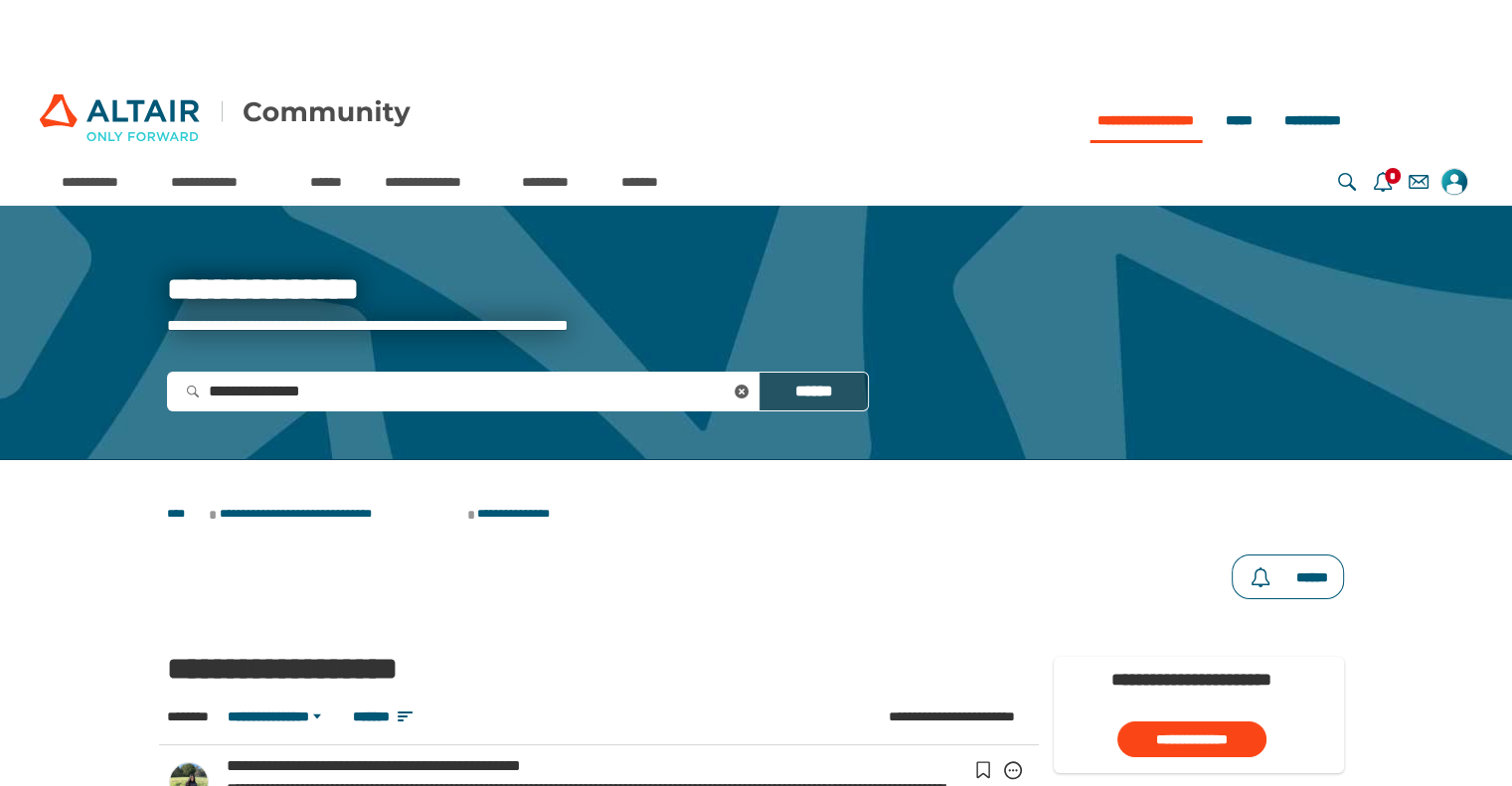 click on "******" at bounding box center (813, 392) 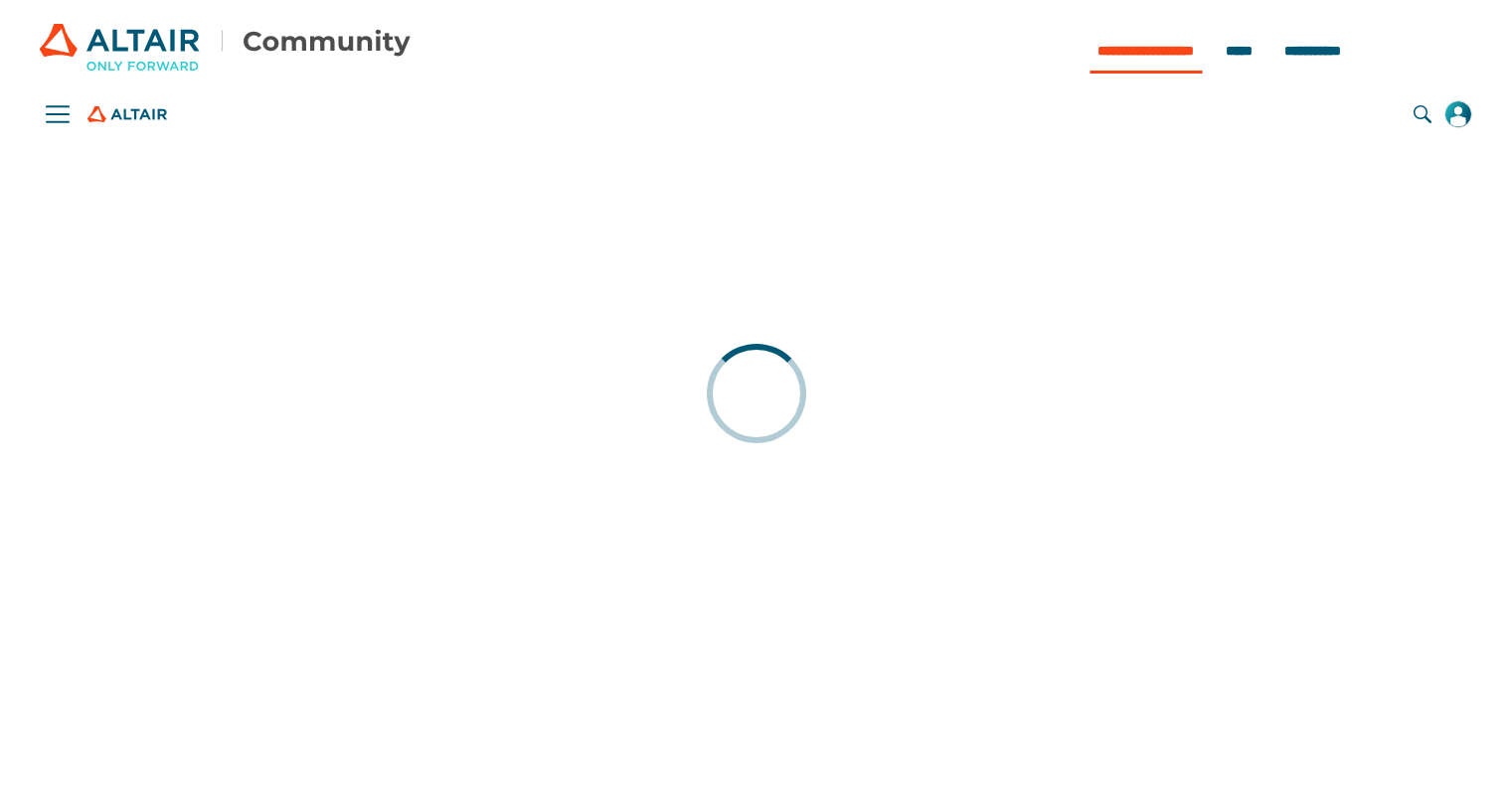 scroll, scrollTop: 0, scrollLeft: 0, axis: both 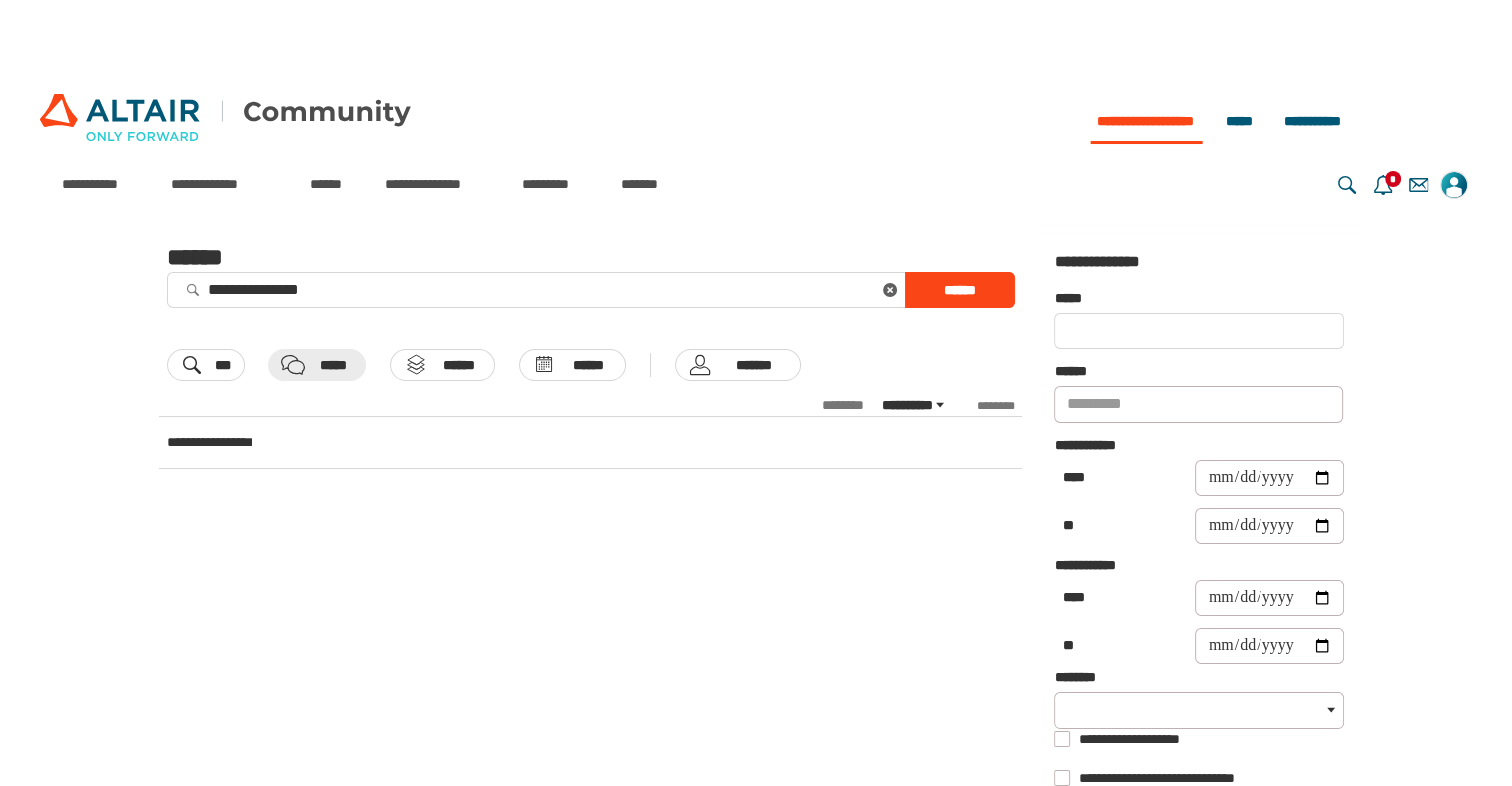 click on "**********" at bounding box center [756, 109] 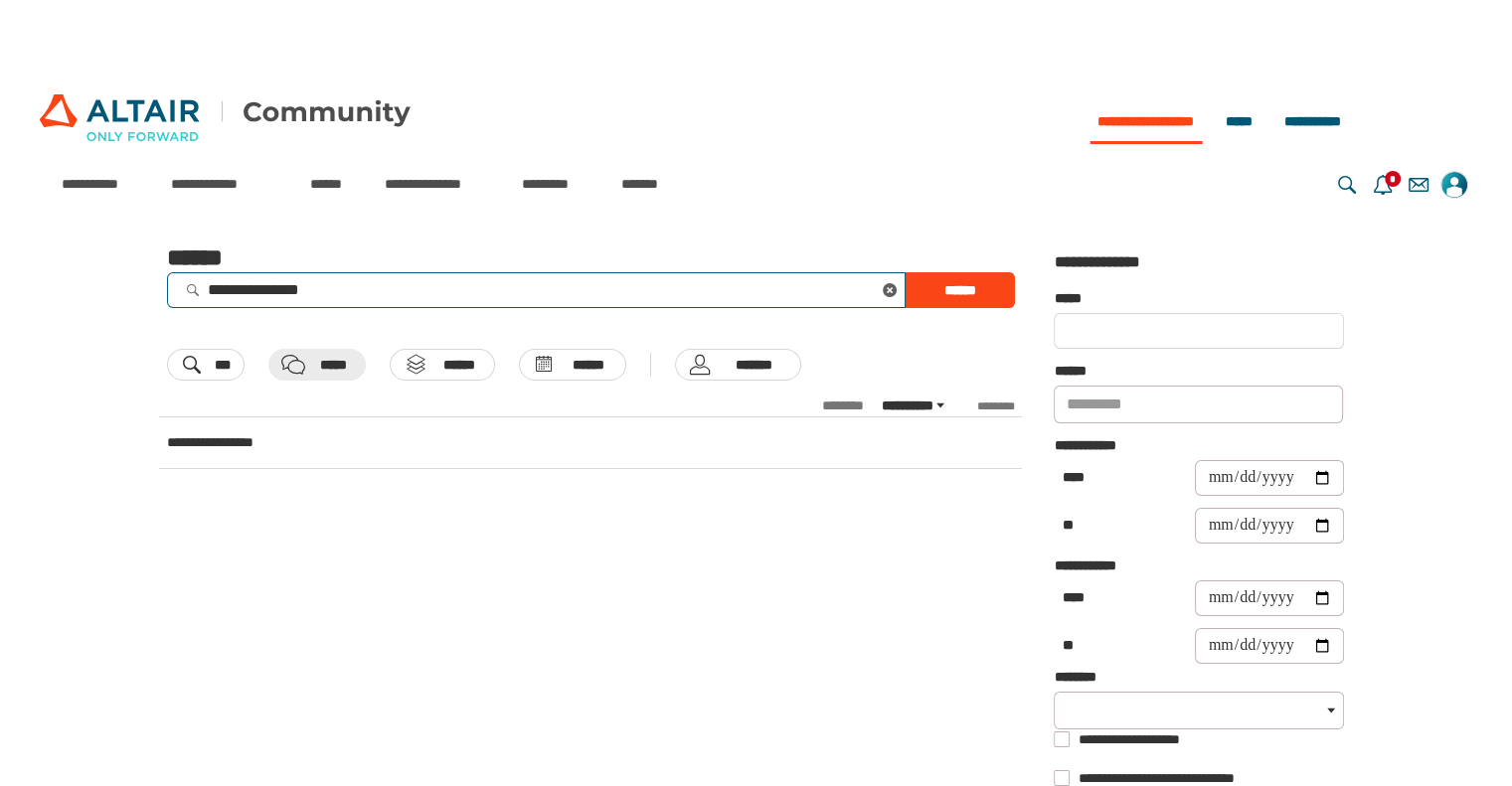 drag, startPoint x: 266, startPoint y: 281, endPoint x: 384, endPoint y: 298, distance: 119.218287 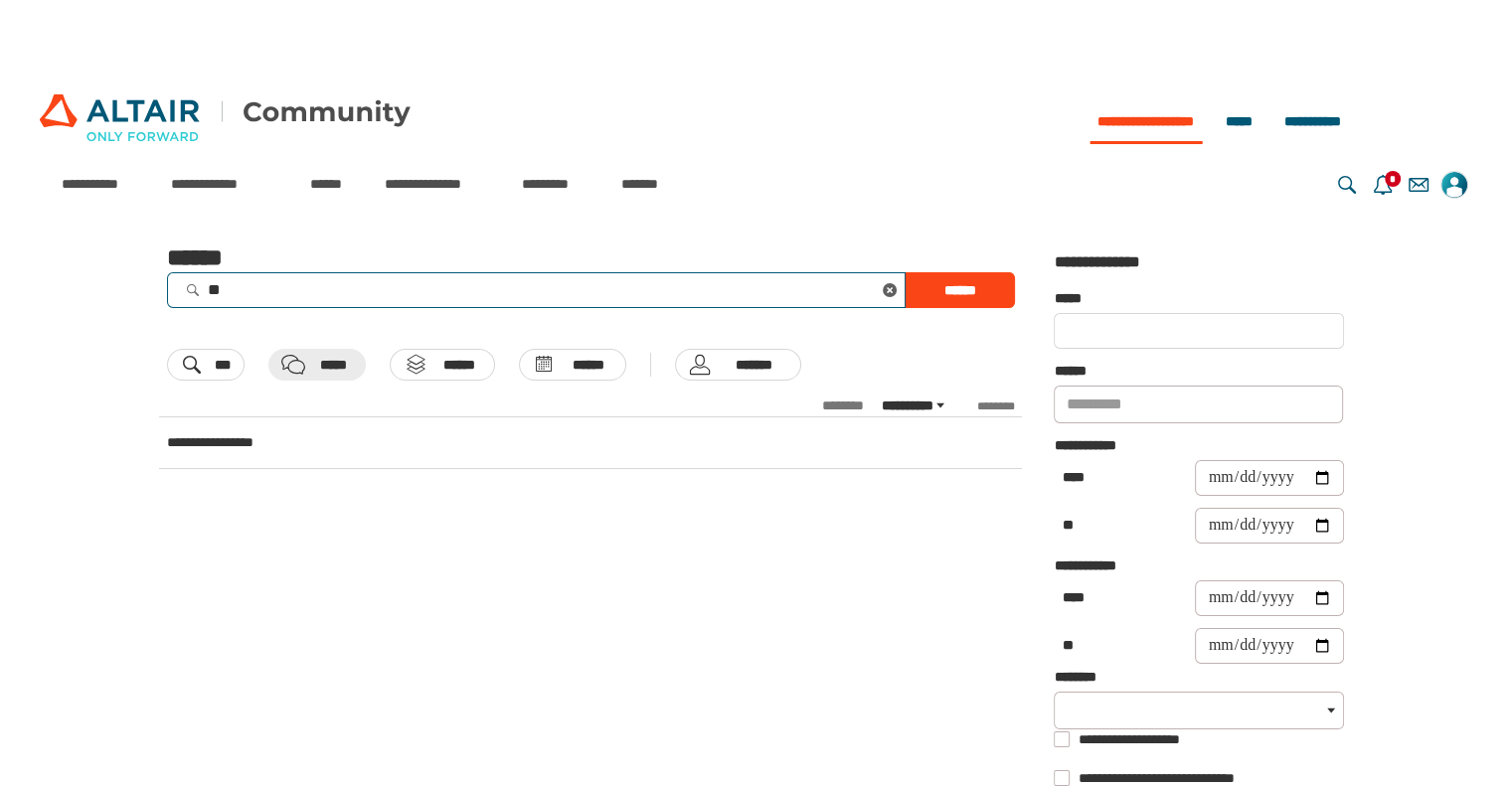 type on "*" 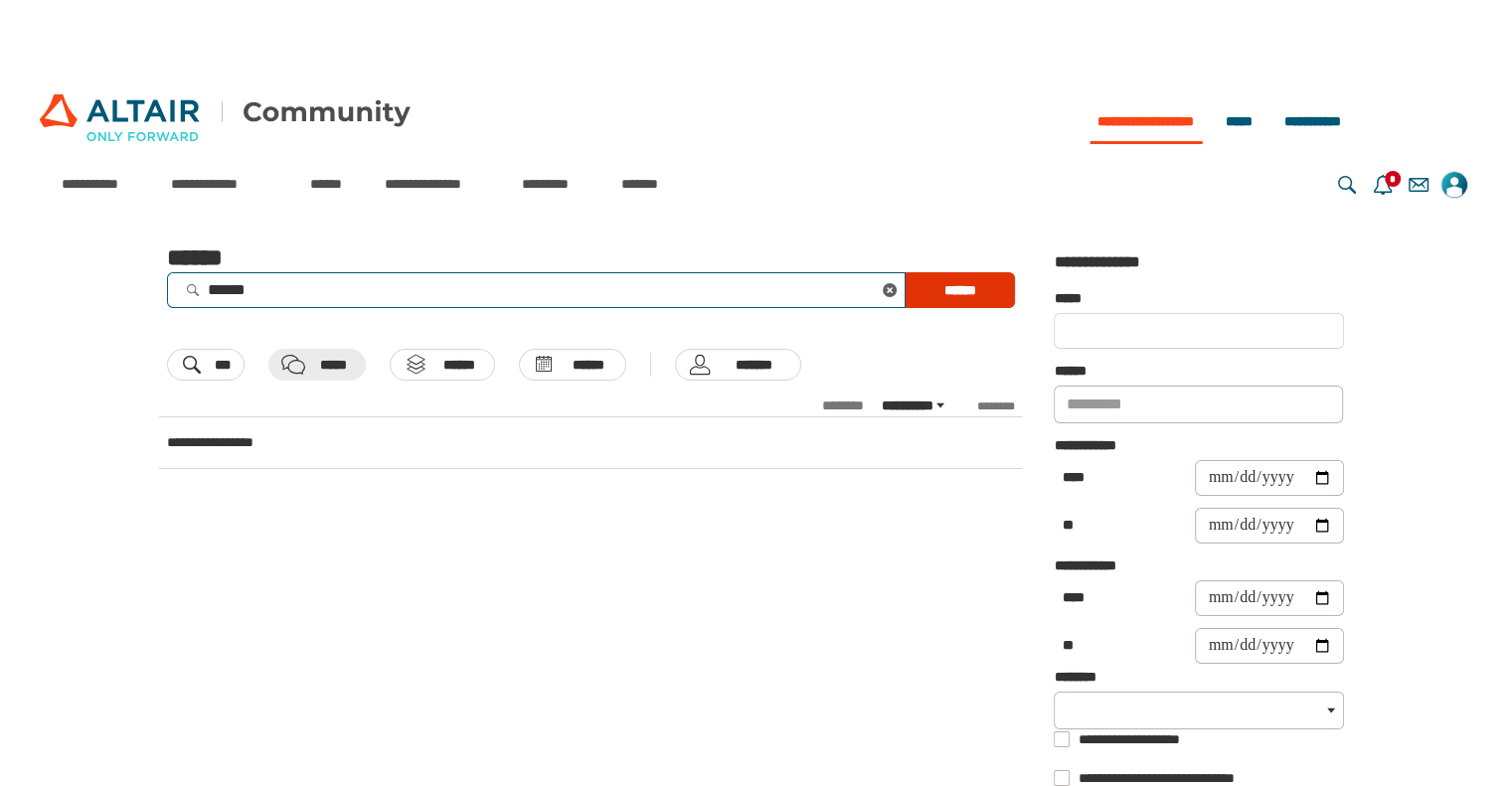 type on "******" 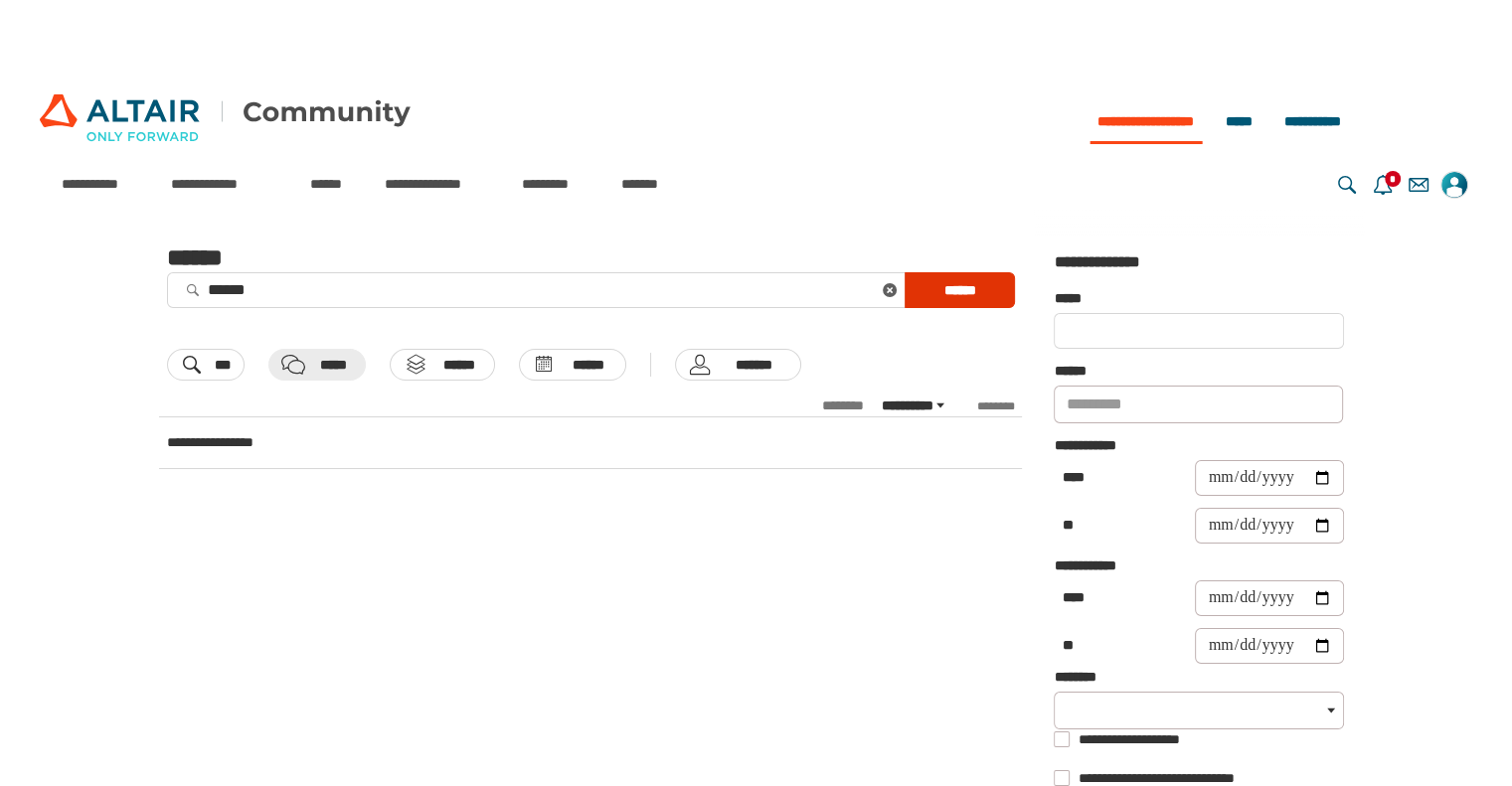 click on "******" at bounding box center (959, 290) 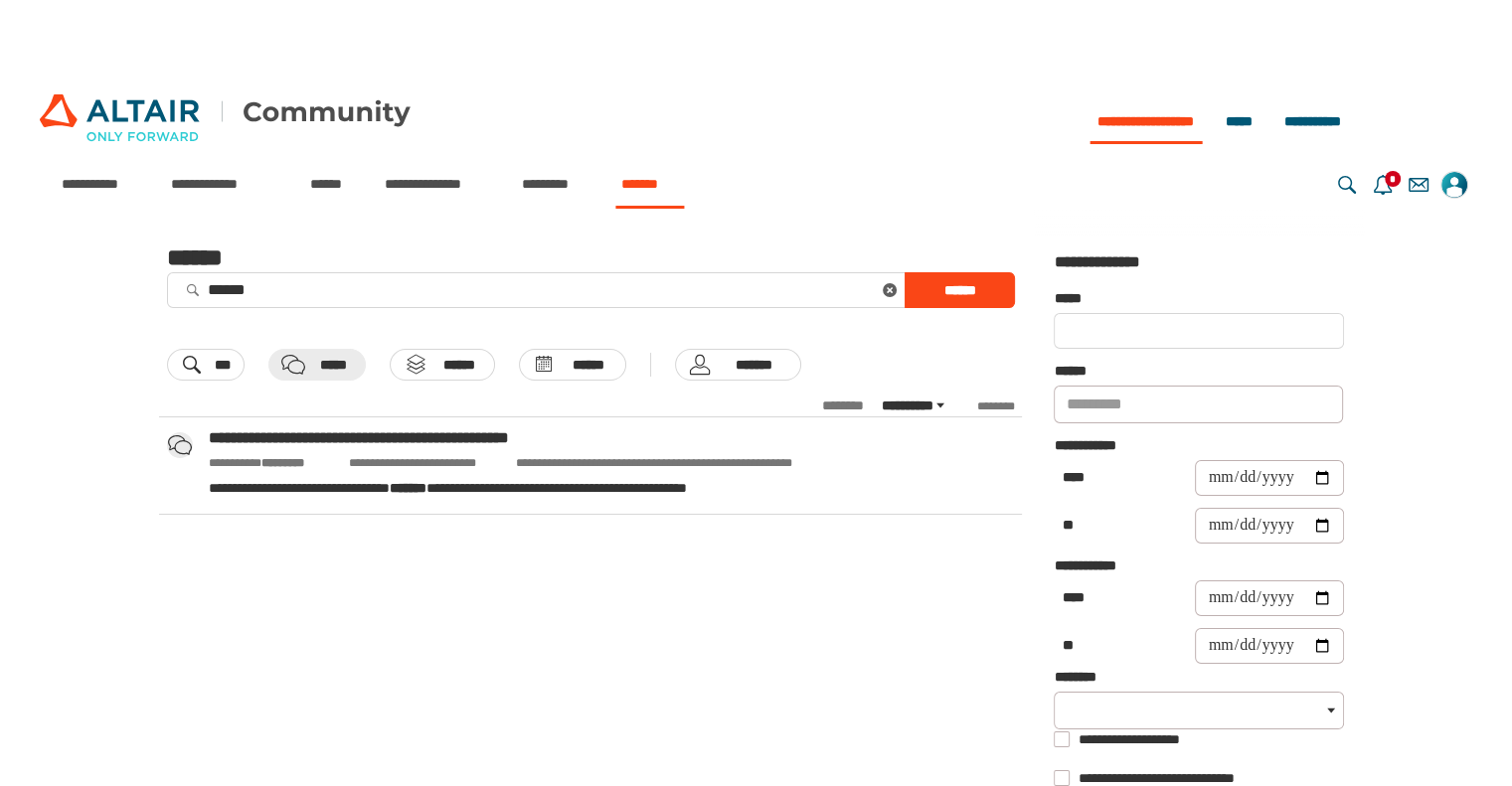 click on "*******" at bounding box center (649, 184) 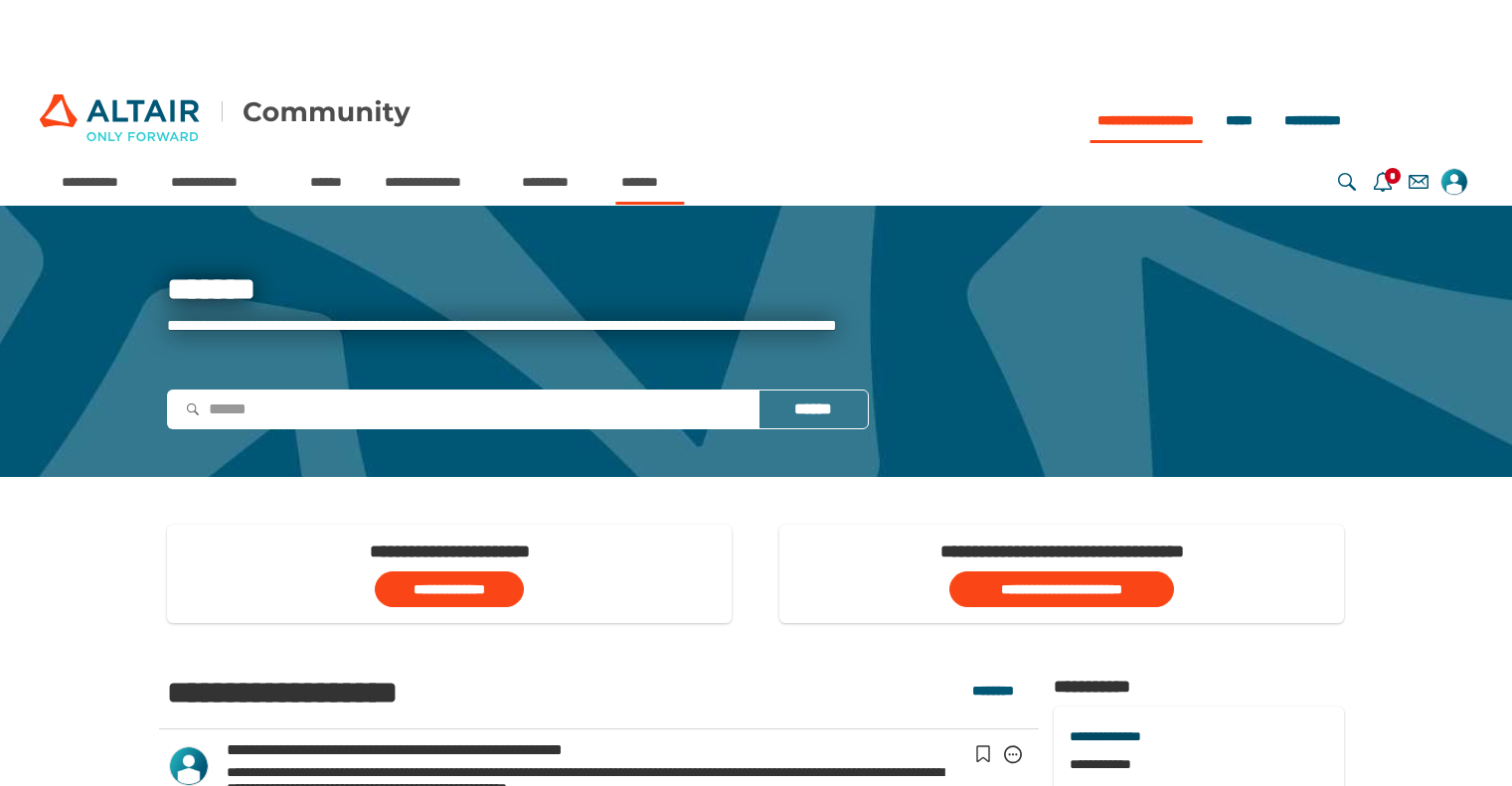 scroll, scrollTop: 0, scrollLeft: 0, axis: both 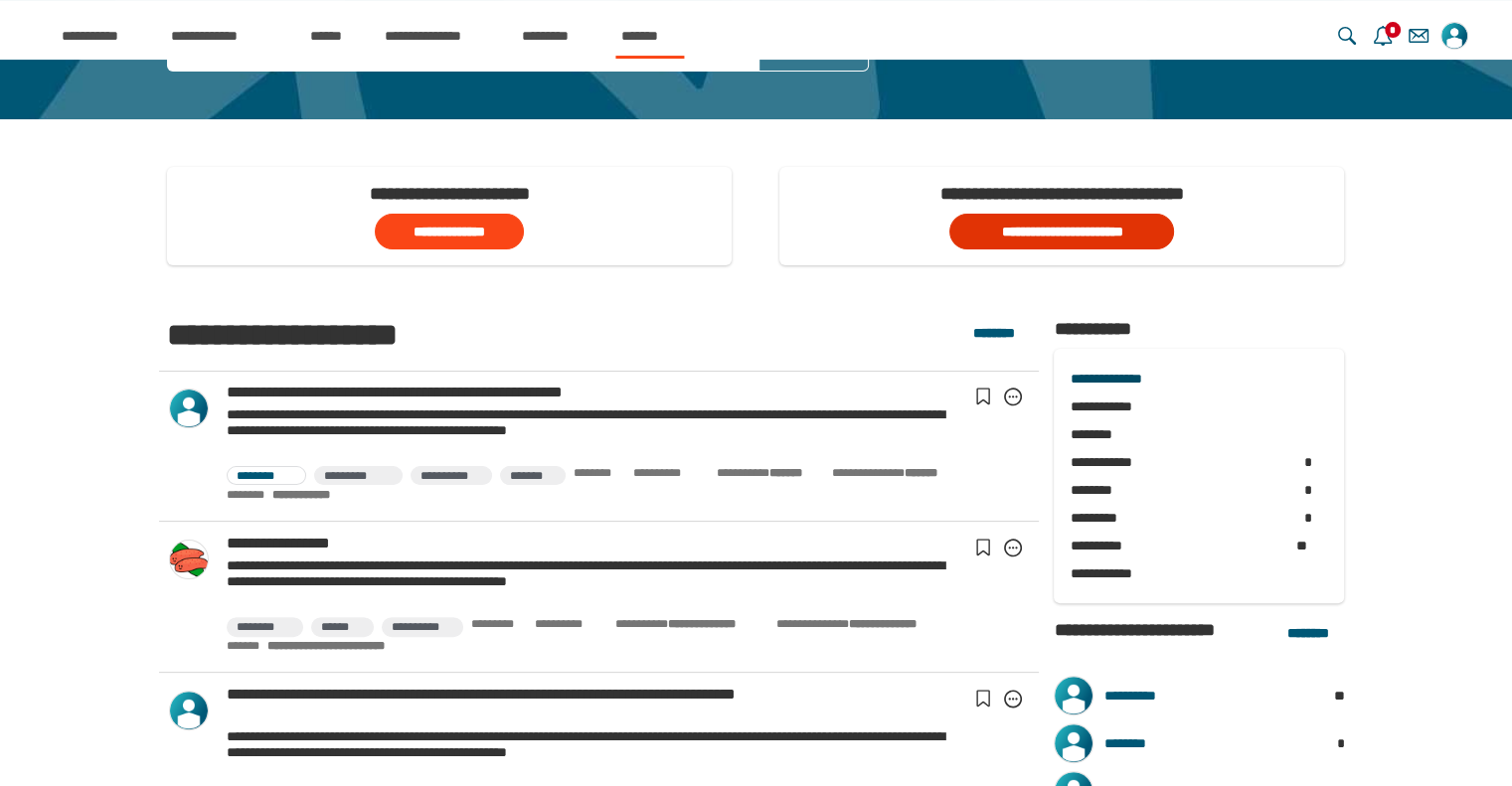 click on "**********" 